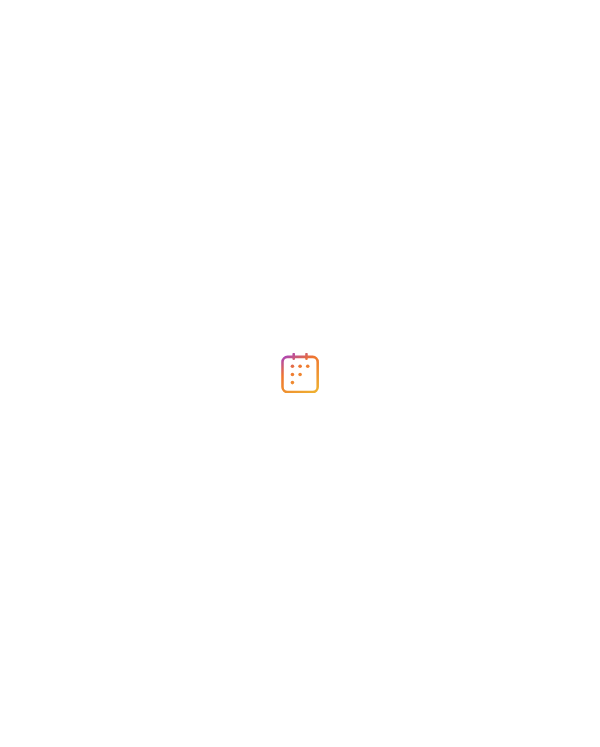 scroll, scrollTop: 0, scrollLeft: 0, axis: both 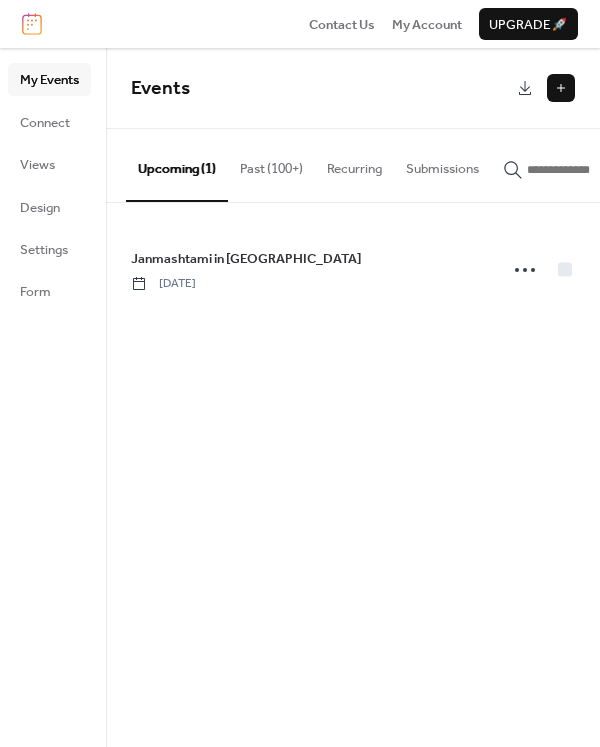 click on "Past (100+)" at bounding box center (271, 164) 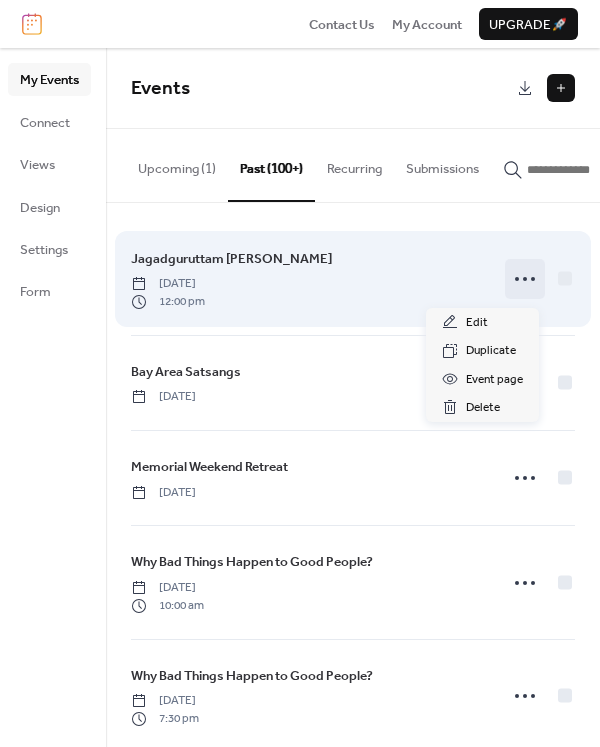 click 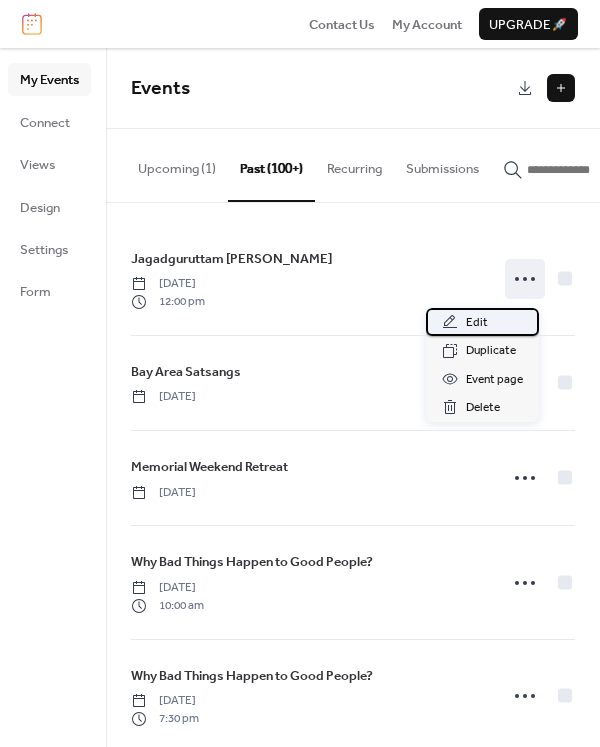 click on "Edit" at bounding box center [477, 323] 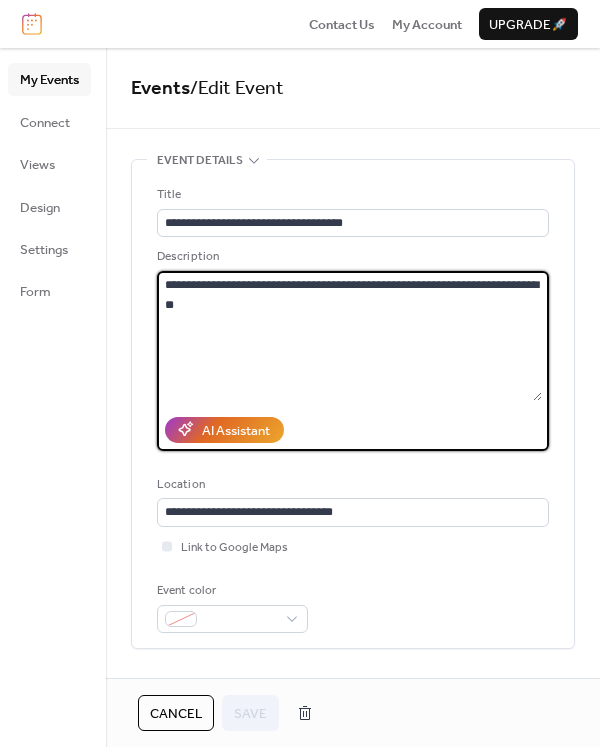 drag, startPoint x: 338, startPoint y: 307, endPoint x: 159, endPoint y: 275, distance: 181.83784 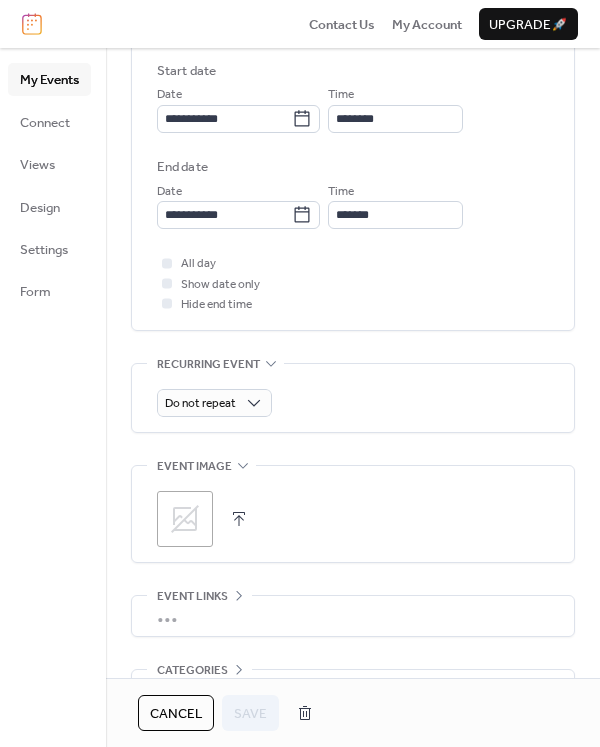 scroll, scrollTop: 647, scrollLeft: 0, axis: vertical 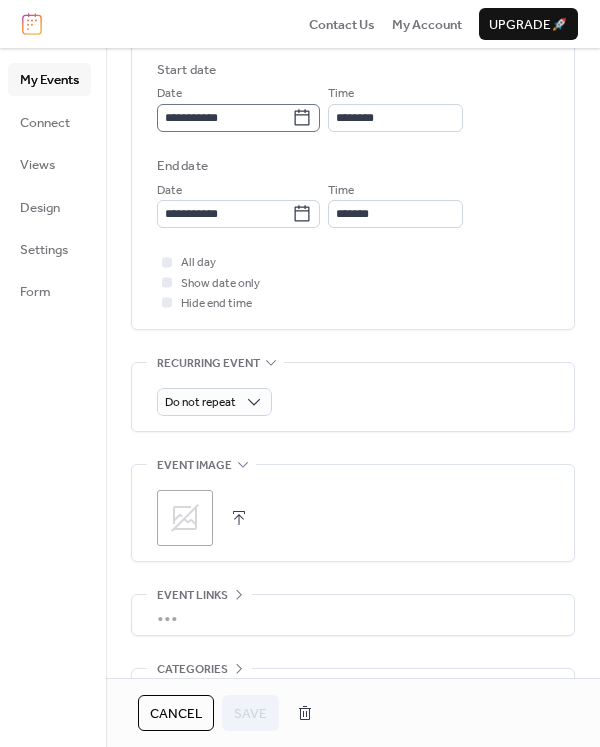 click 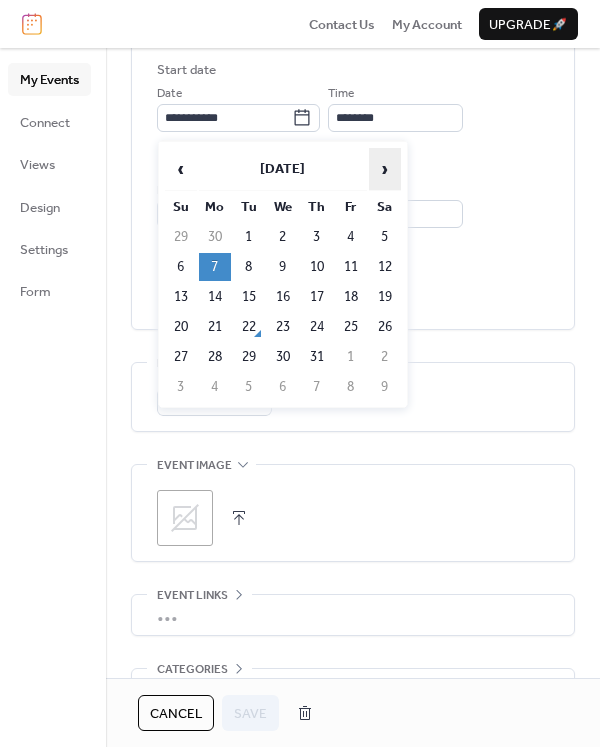 click on "›" at bounding box center [385, 169] 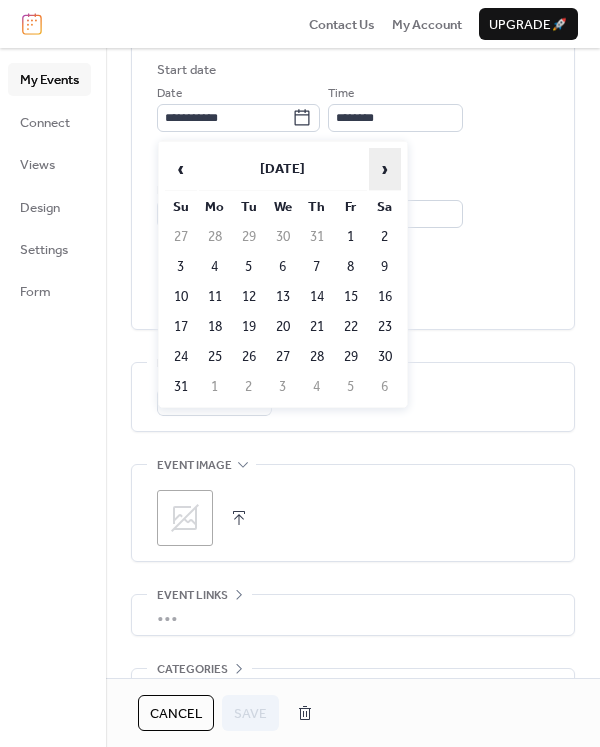 click on "›" at bounding box center [385, 169] 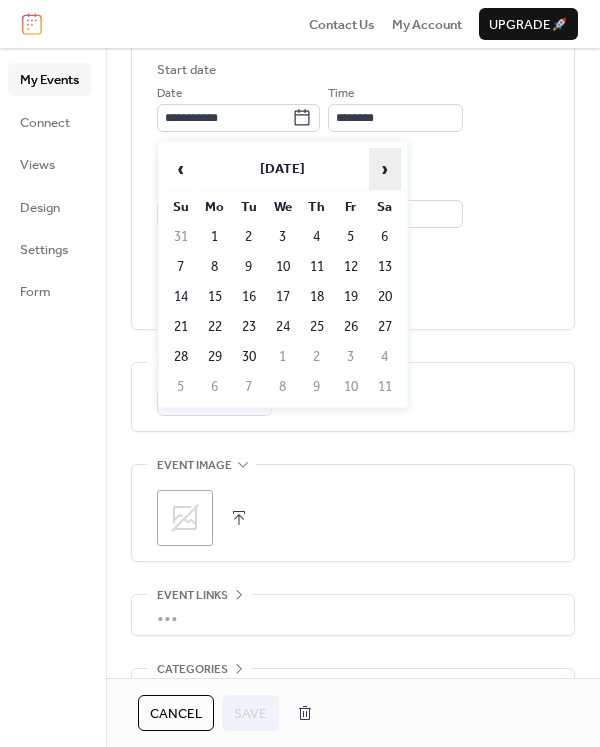 click on "›" at bounding box center [385, 169] 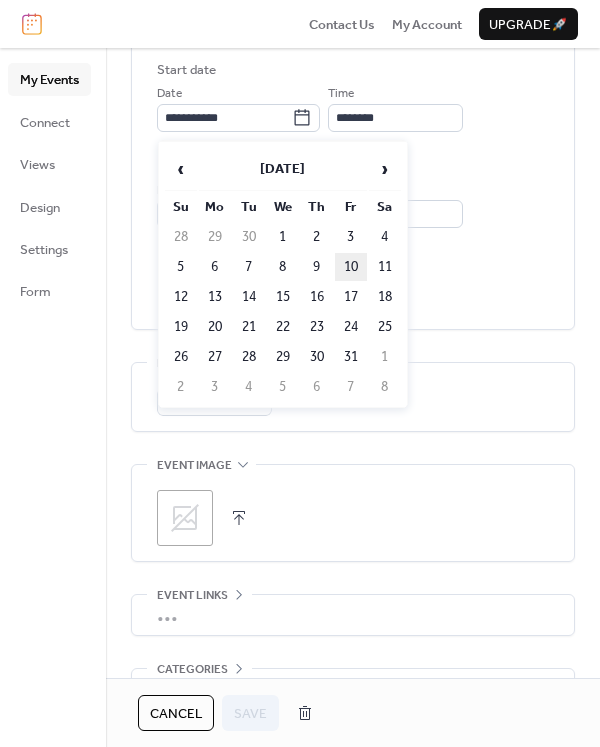 click on "10" at bounding box center [351, 267] 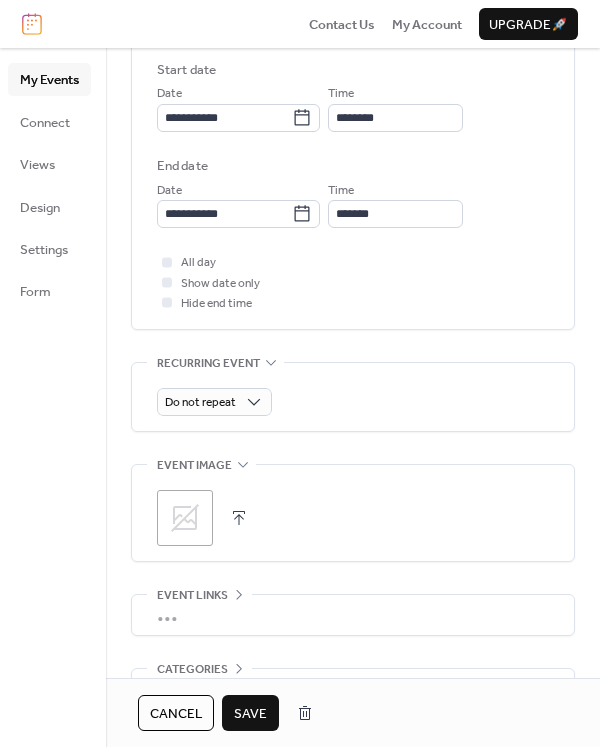type on "**********" 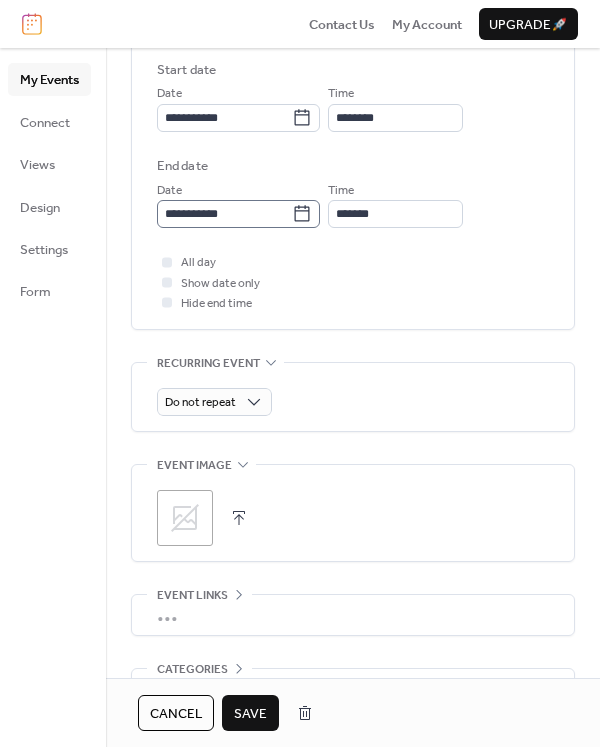 click 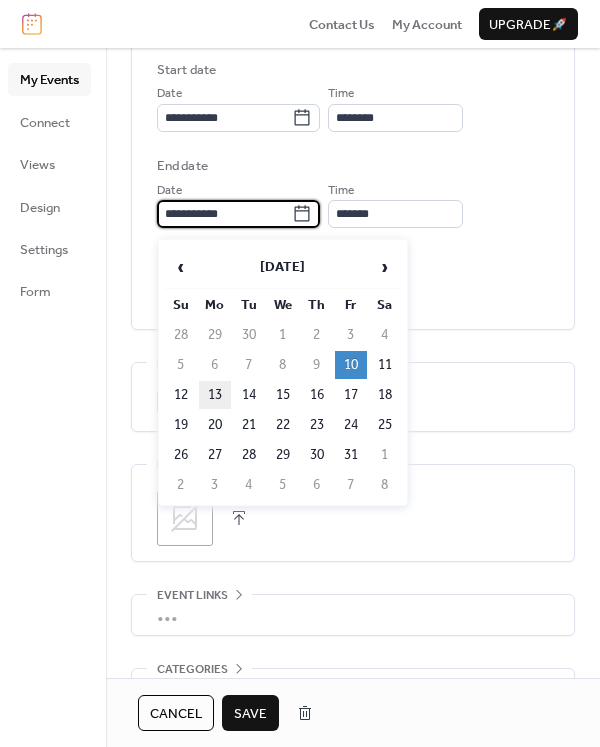 click on "13" at bounding box center [215, 395] 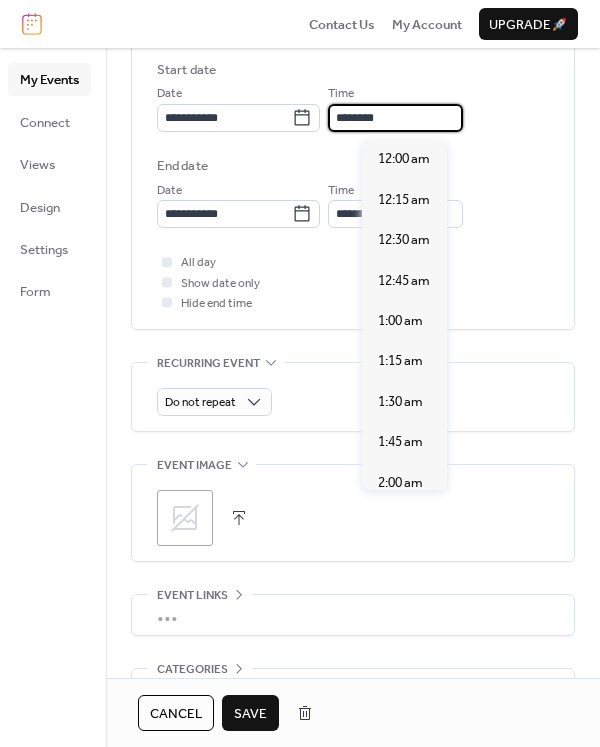 click on "********" at bounding box center [395, 118] 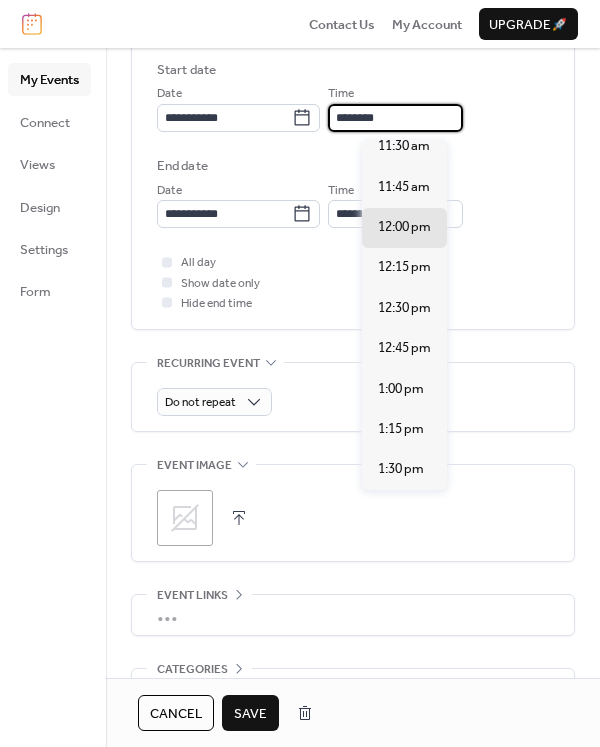 click on "All day Show date only Hide end time" at bounding box center [353, 282] 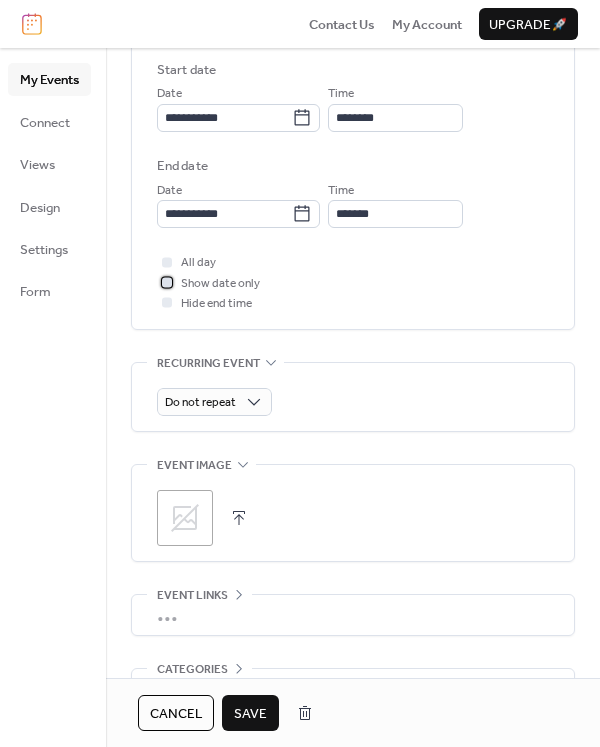 click on "Show date only" at bounding box center [220, 284] 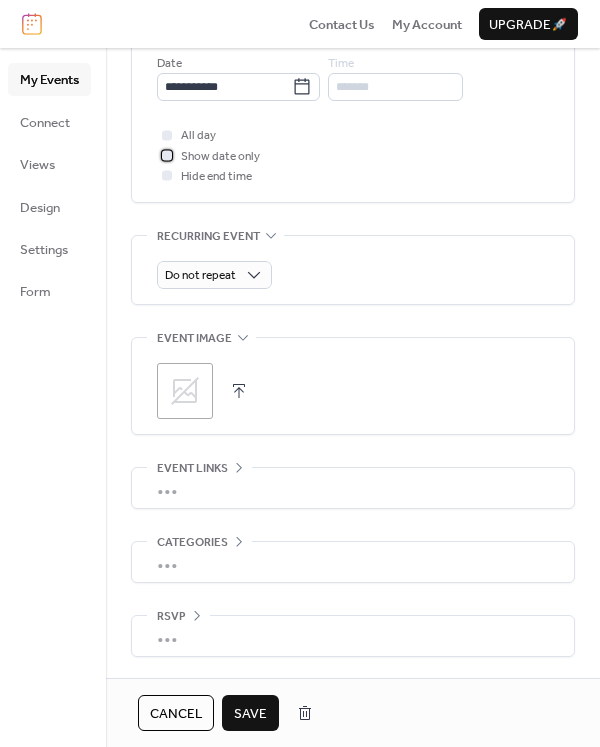 scroll, scrollTop: 777, scrollLeft: 0, axis: vertical 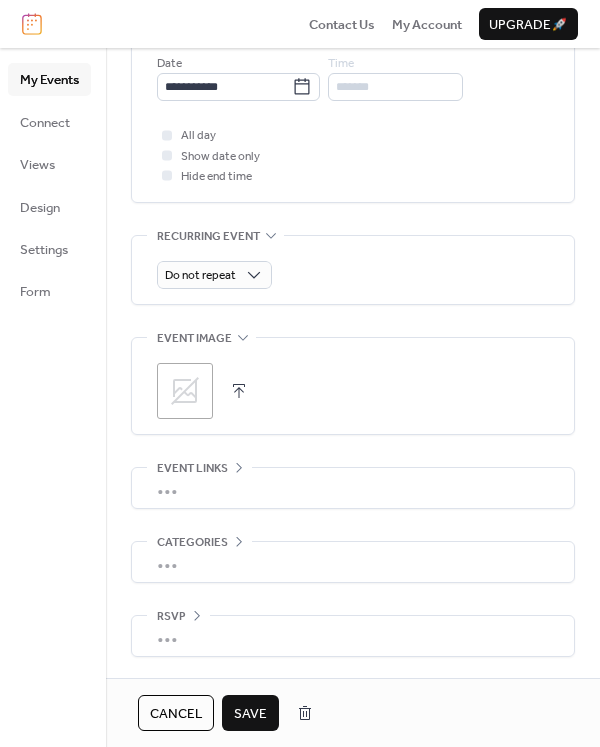 click on "Save" at bounding box center (250, 714) 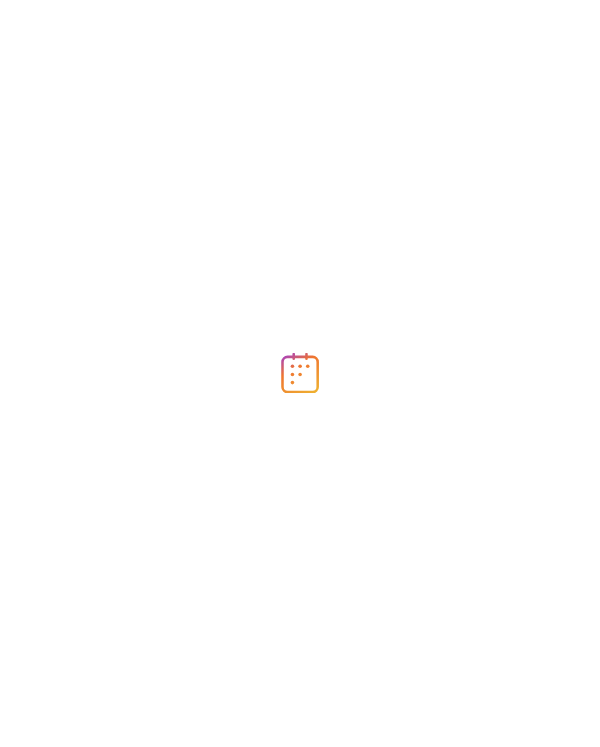 scroll, scrollTop: 0, scrollLeft: 0, axis: both 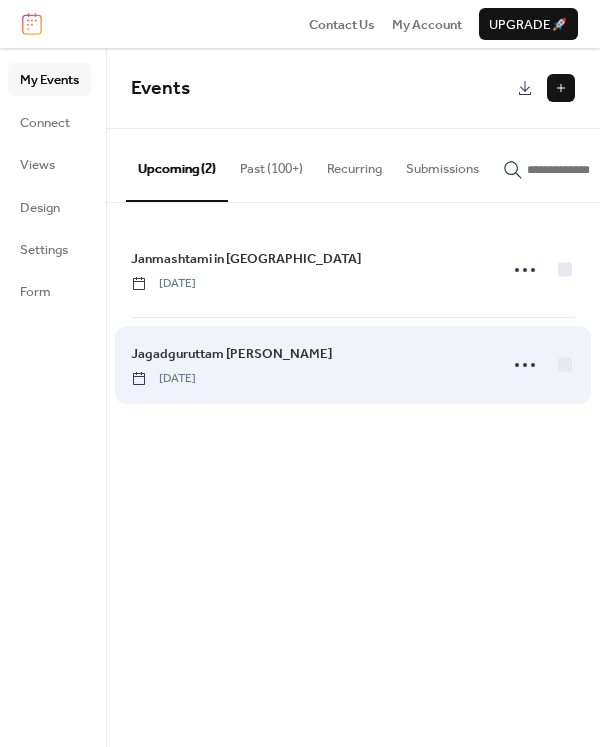 click on "Jagadguruttam Jayanti Sadhana Shivir Friday, October 10, 2025" at bounding box center [308, 365] 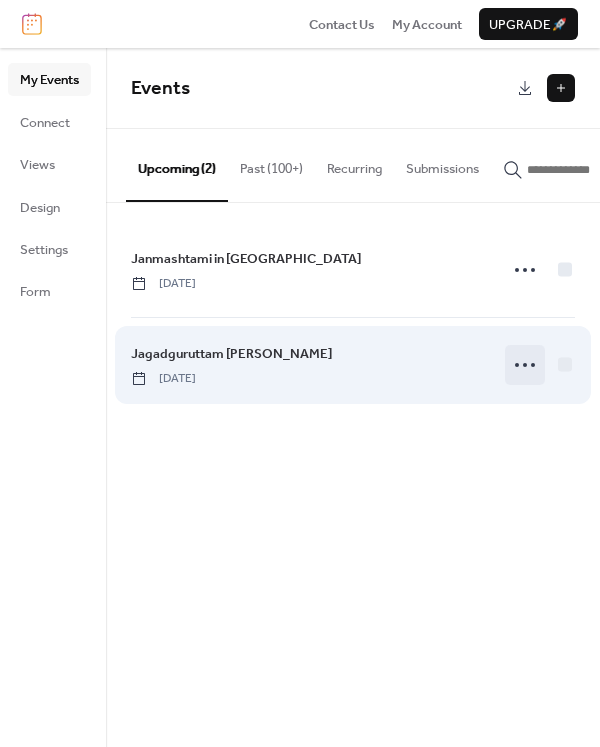 click 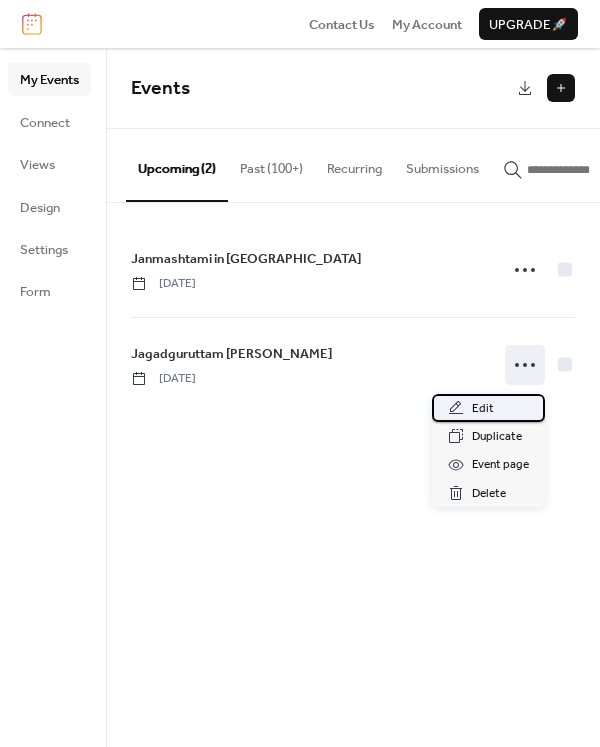 click 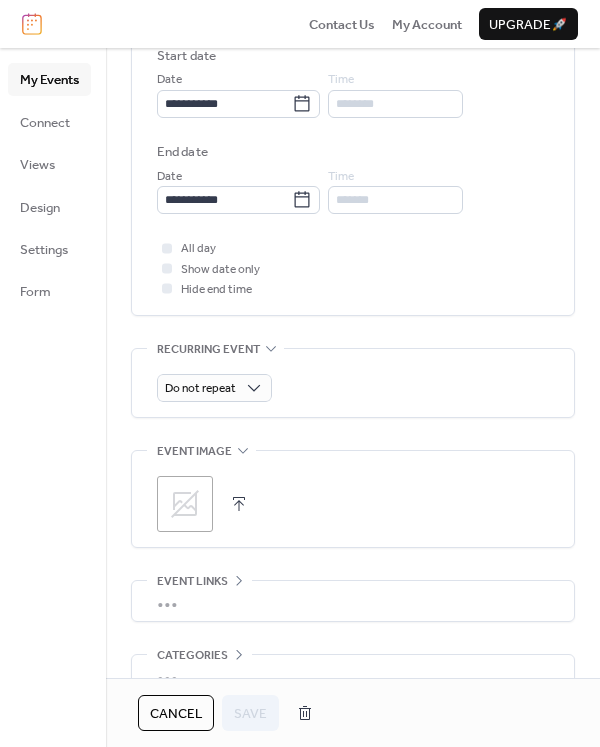 scroll, scrollTop: 662, scrollLeft: 0, axis: vertical 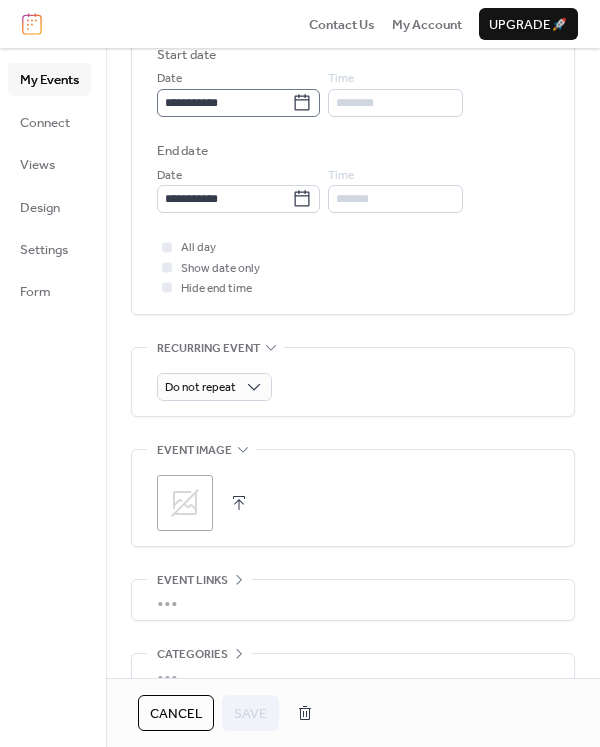 click 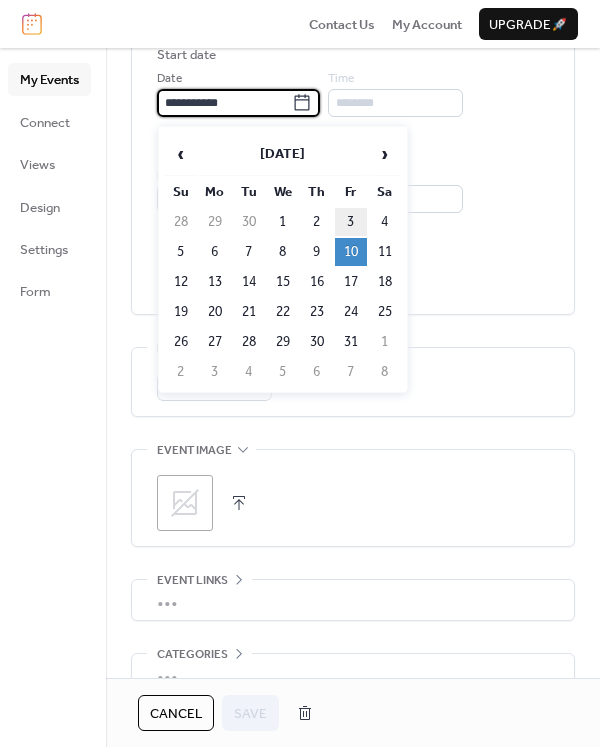 click on "3" at bounding box center [351, 222] 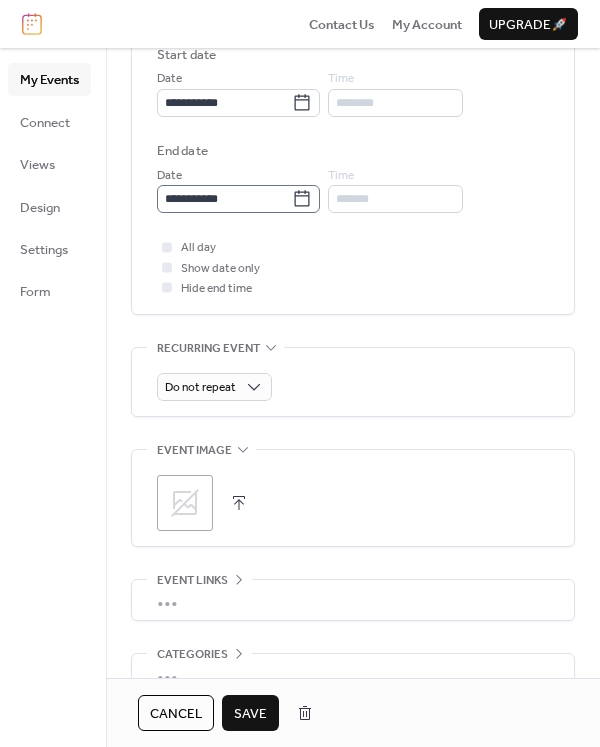 click 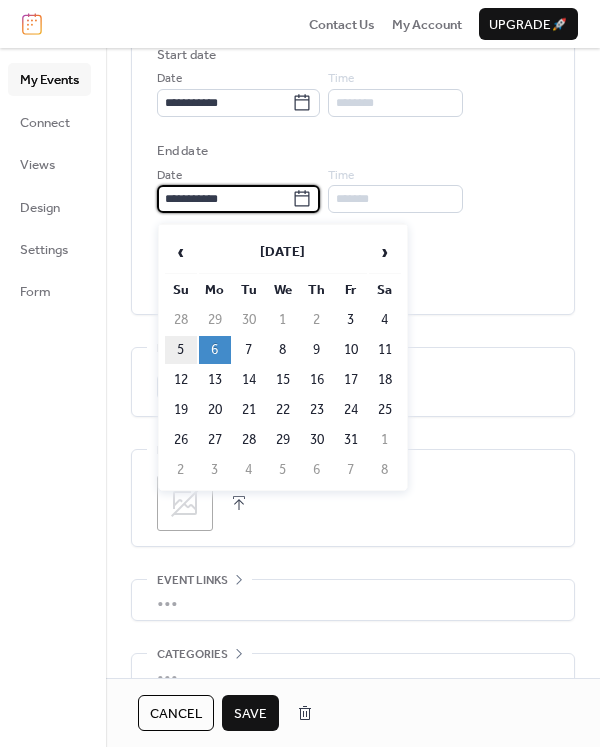 click on "5" at bounding box center (181, 350) 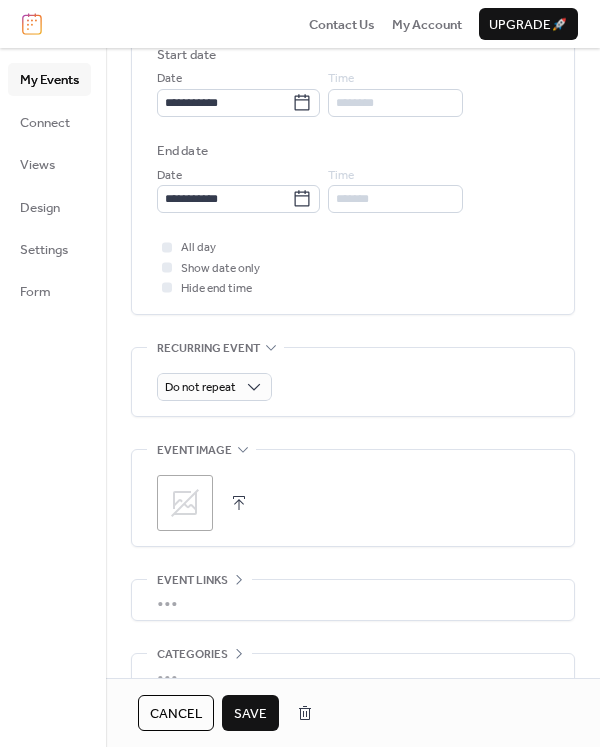 click on "All day Show date only Hide end time" at bounding box center [353, 267] 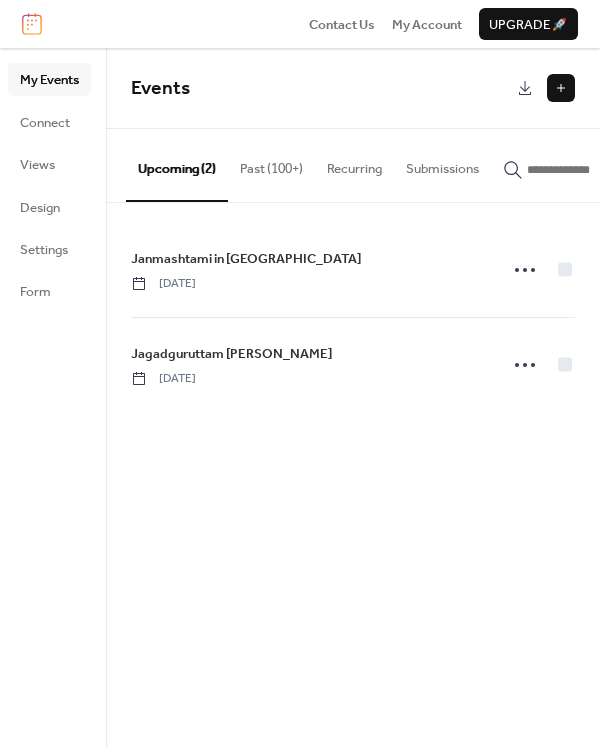 click on "Events Upcoming (2) Past (100+) Recurring Submissions Janmashtami in Poland  Tuesday, August 12, 2025 Jagadguruttam Jayanti Sadhana Shivir Friday, October 3, 2025 Cancel" at bounding box center [353, 397] 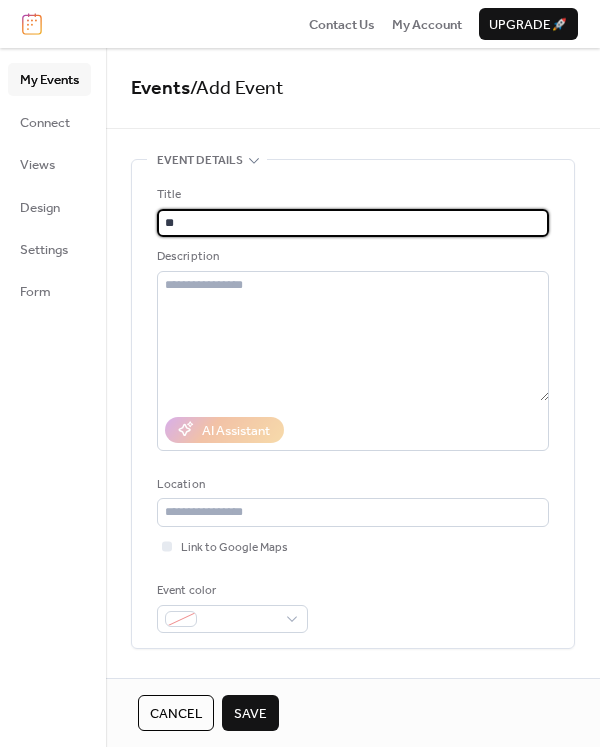 type on "*" 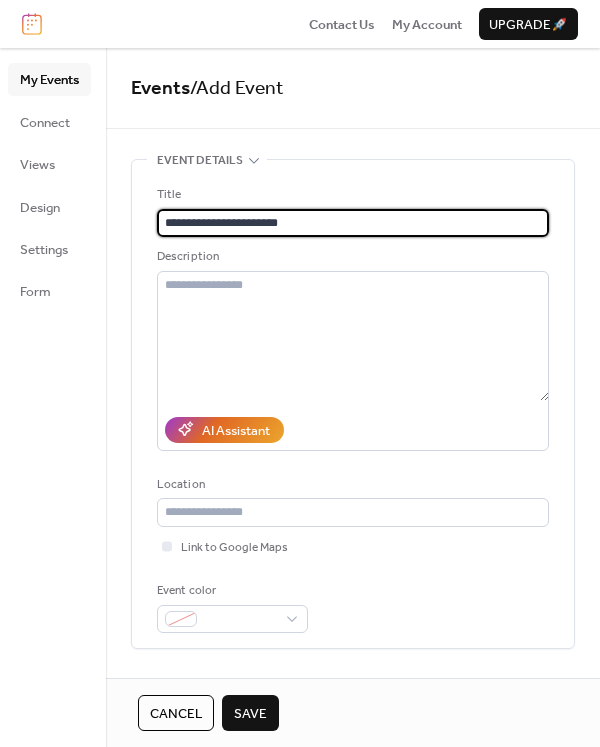 type on "**********" 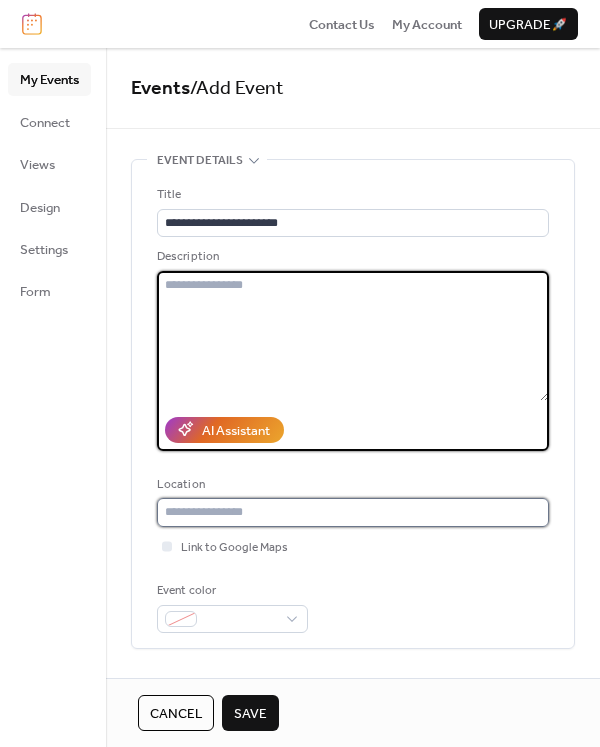 click at bounding box center [353, 512] 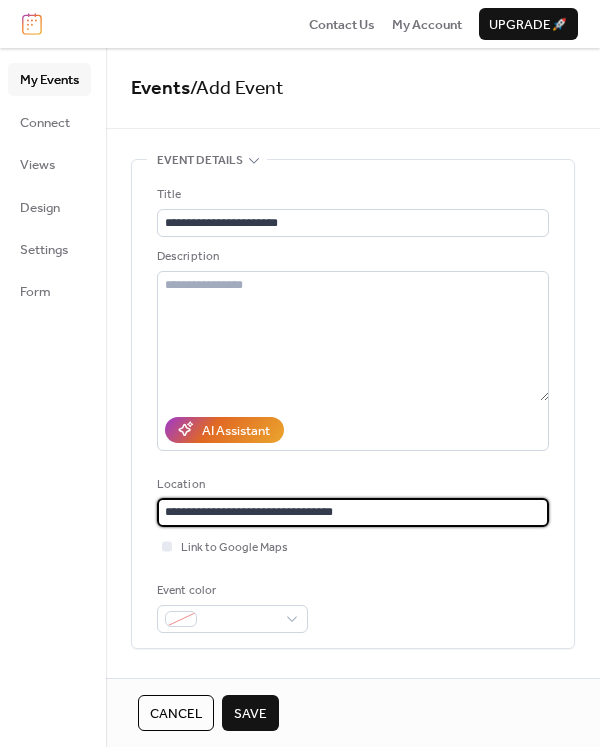 type on "**********" 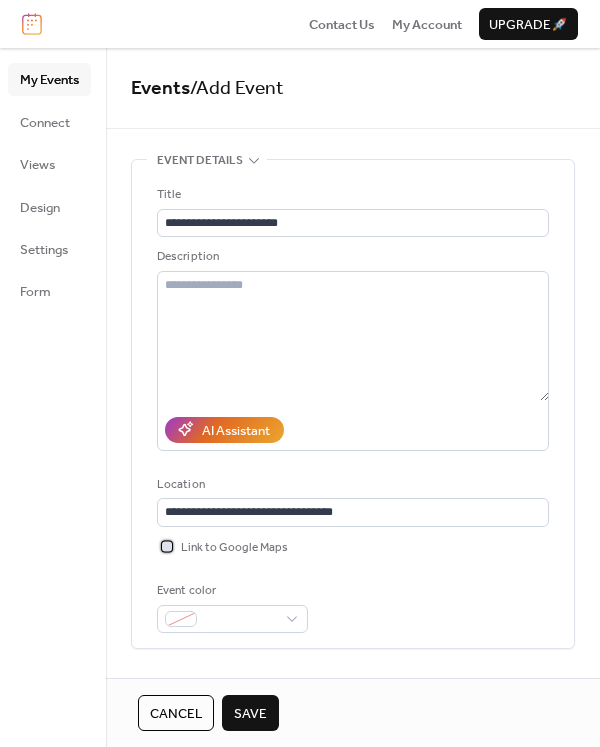 click at bounding box center (167, 546) 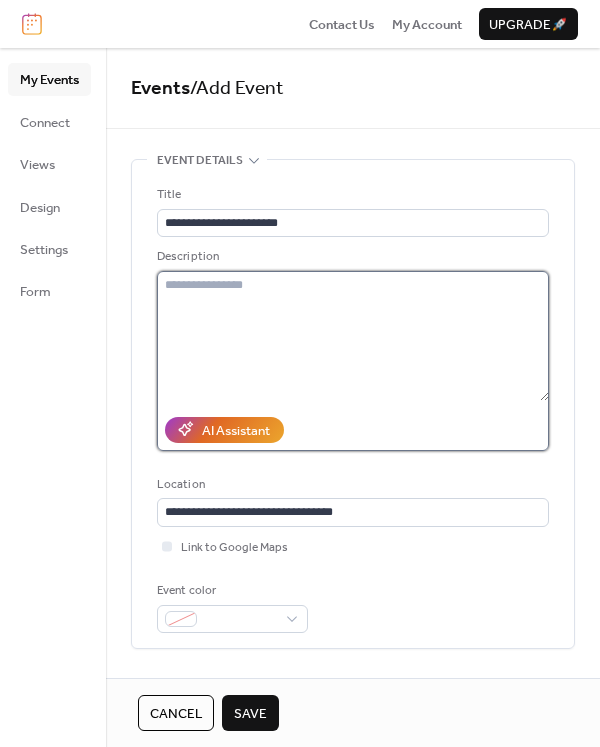 click at bounding box center (353, 336) 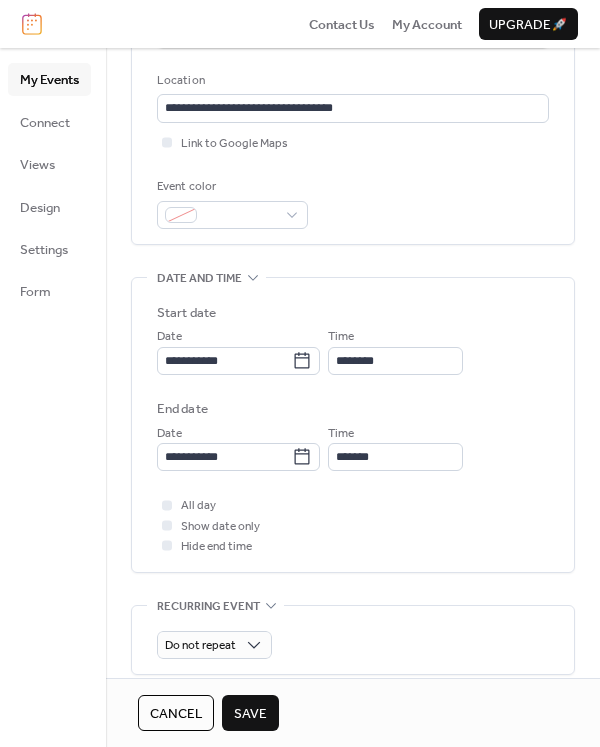 scroll, scrollTop: 468, scrollLeft: 0, axis: vertical 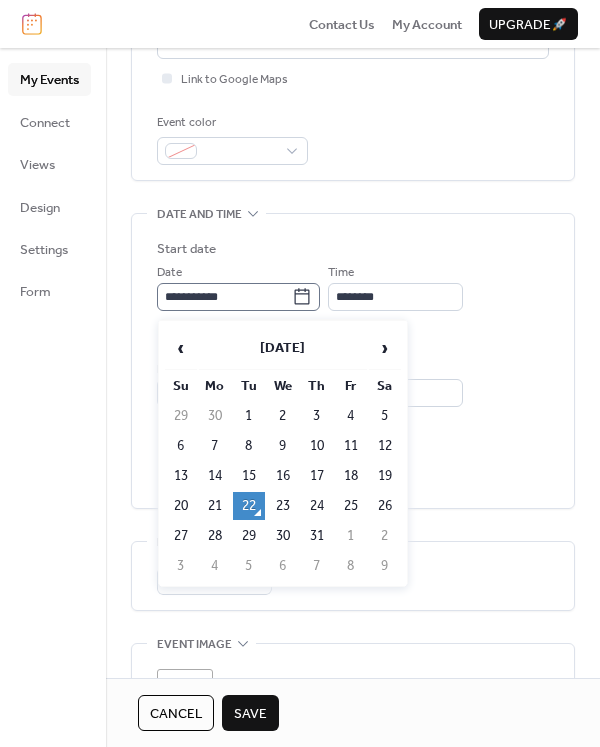 click 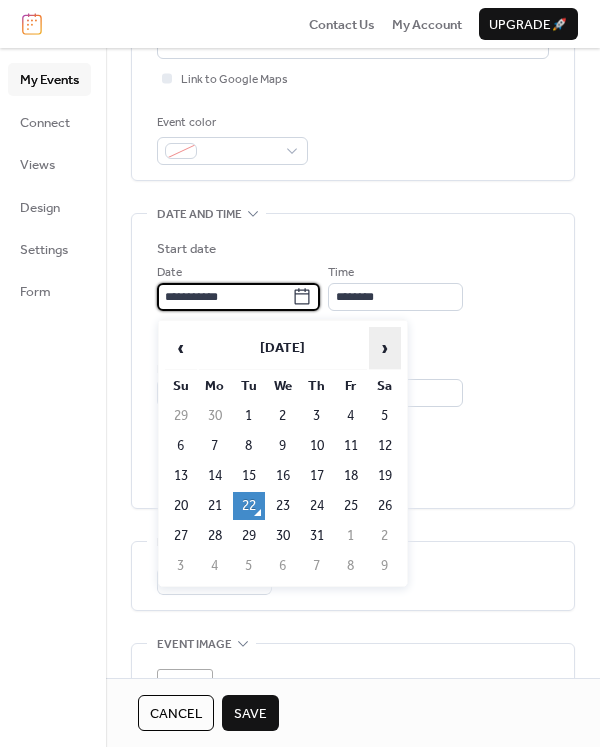 click on "›" at bounding box center [385, 348] 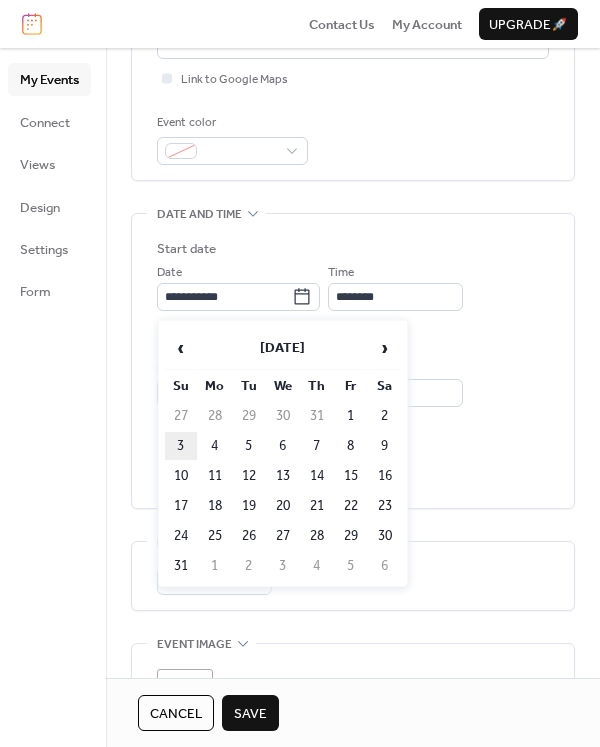 click on "3" at bounding box center [181, 446] 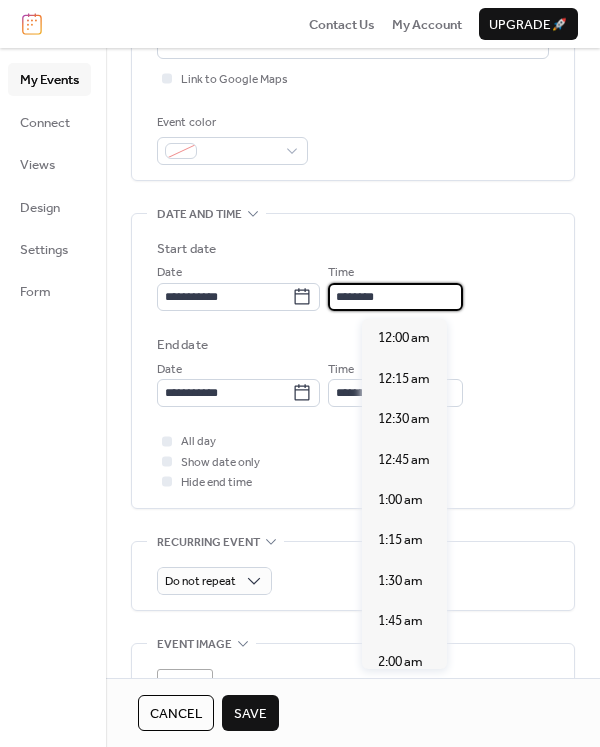 click on "********" at bounding box center (395, 297) 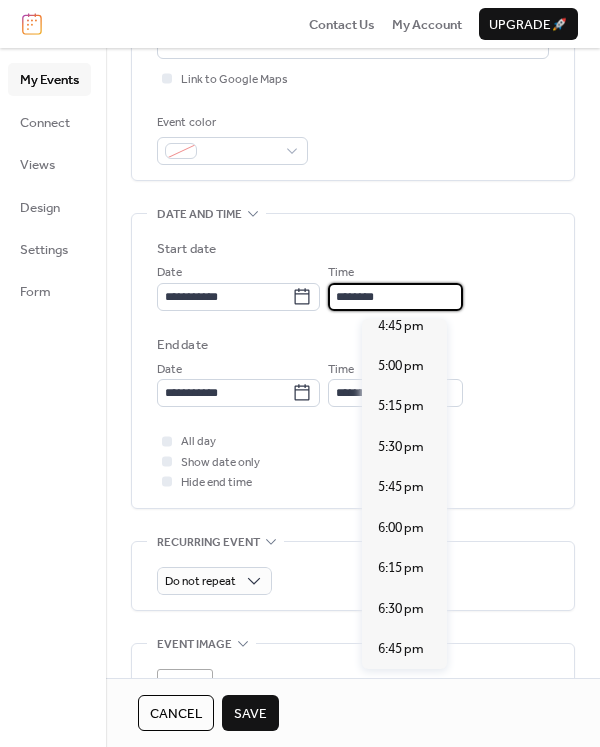 scroll, scrollTop: 2808, scrollLeft: 0, axis: vertical 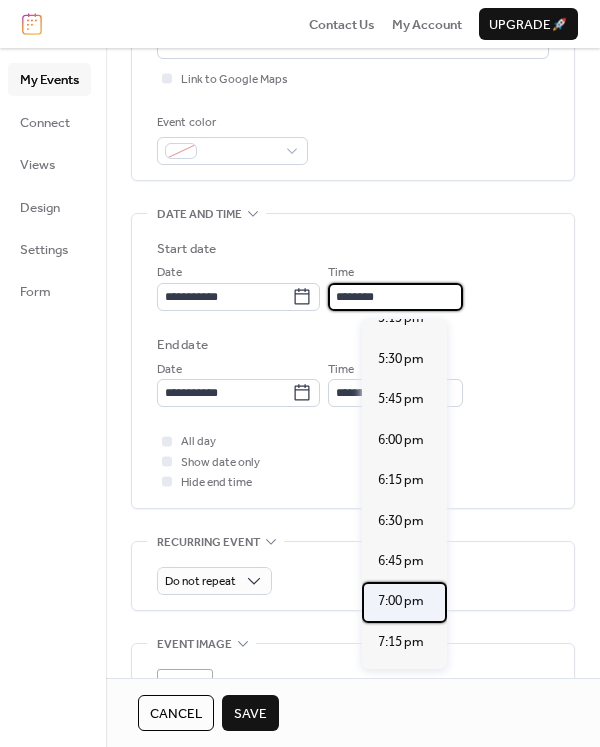 click on "7:00 pm" at bounding box center [401, 601] 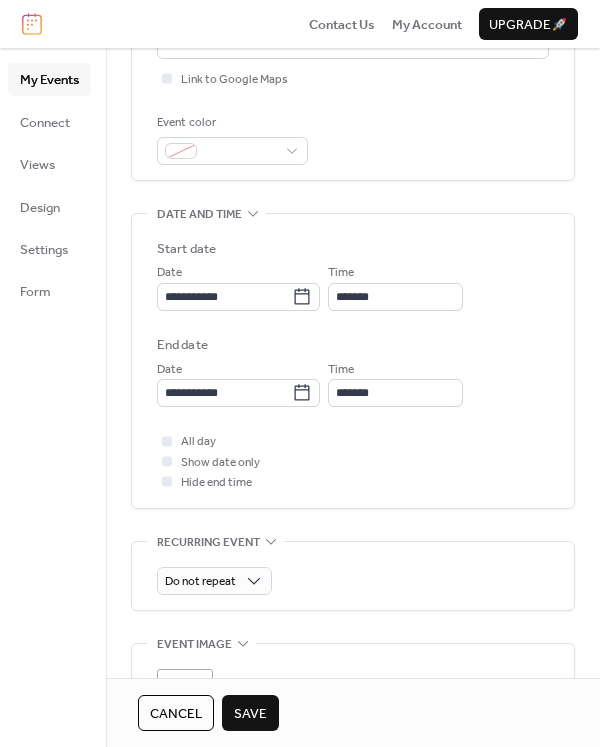type on "*******" 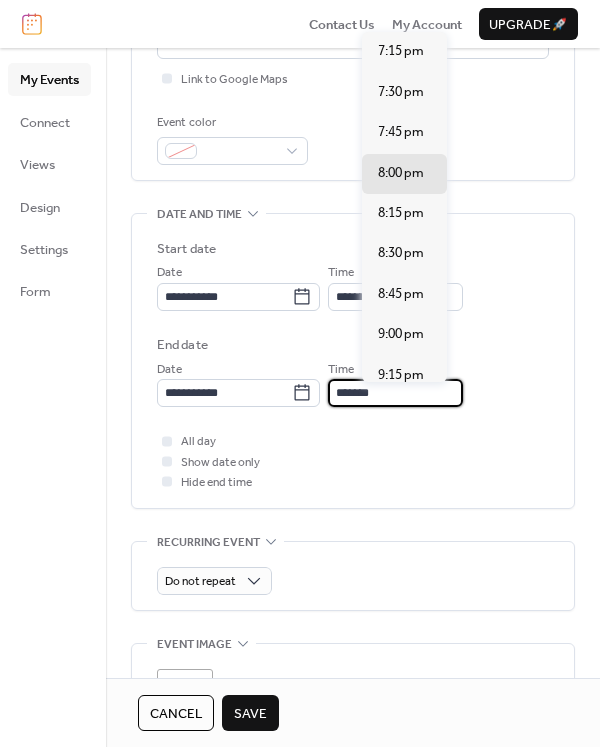 click on "*******" at bounding box center [395, 393] 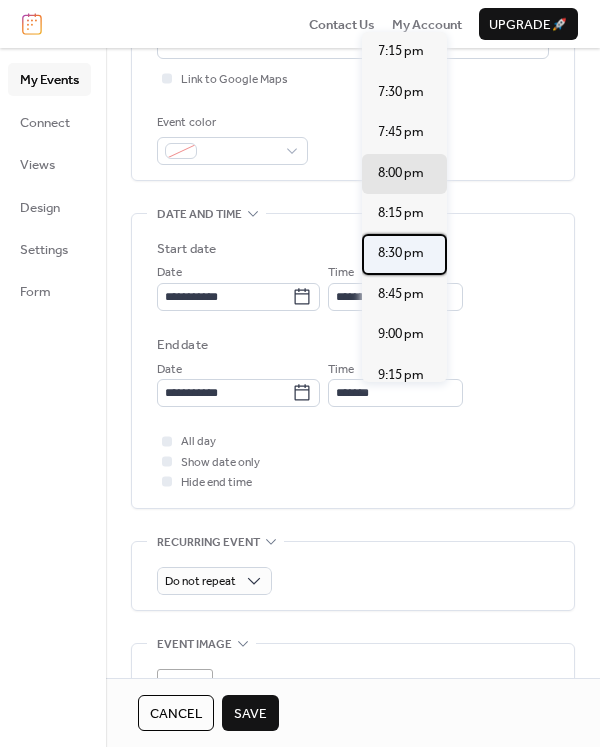 click on "8:30 pm" at bounding box center [401, 253] 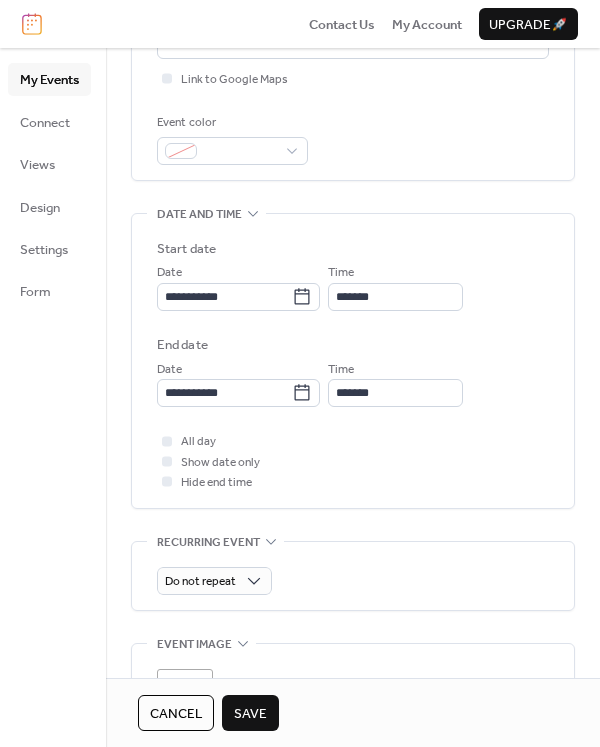 click on "**********" at bounding box center (353, 275) 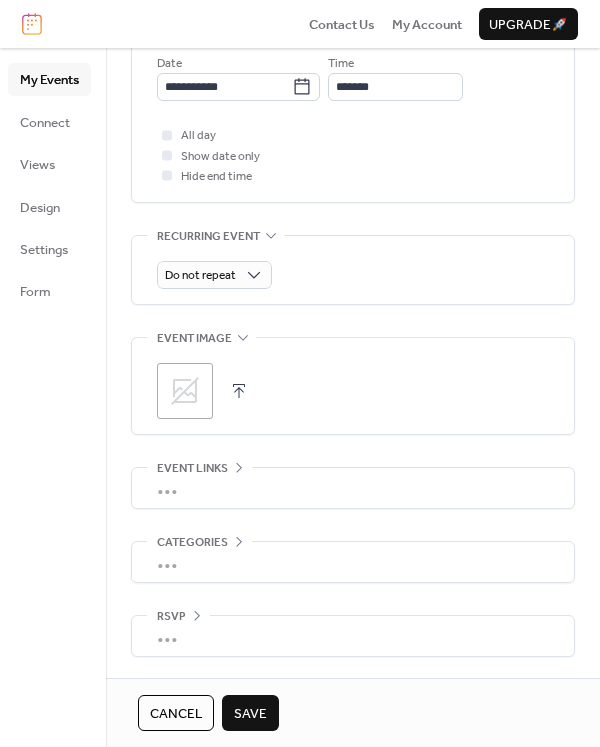 scroll, scrollTop: 777, scrollLeft: 0, axis: vertical 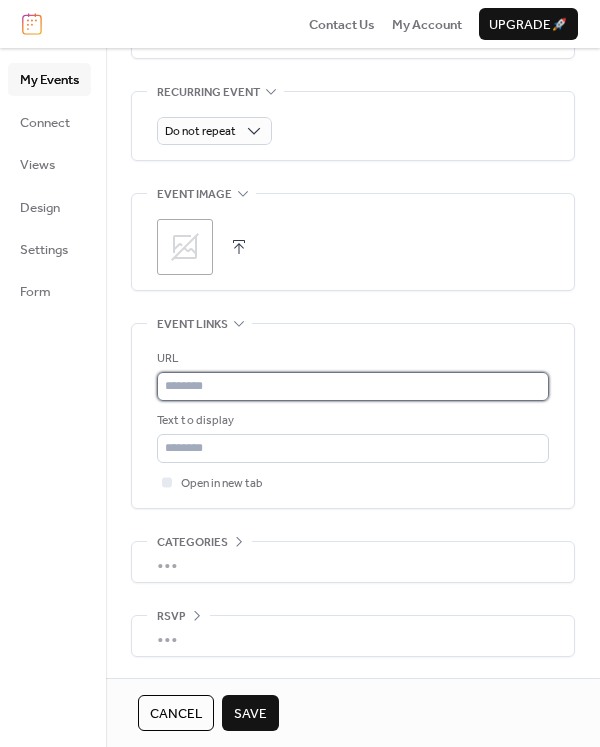 click at bounding box center (353, 386) 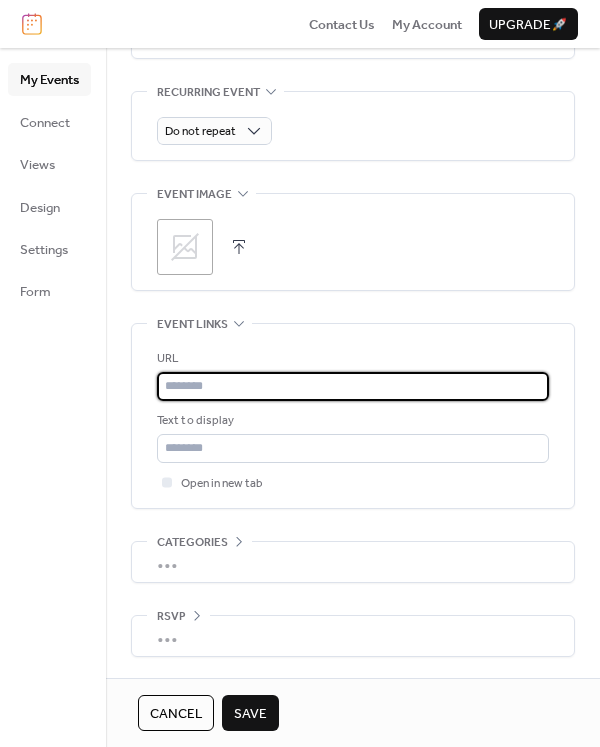 paste on "**********" 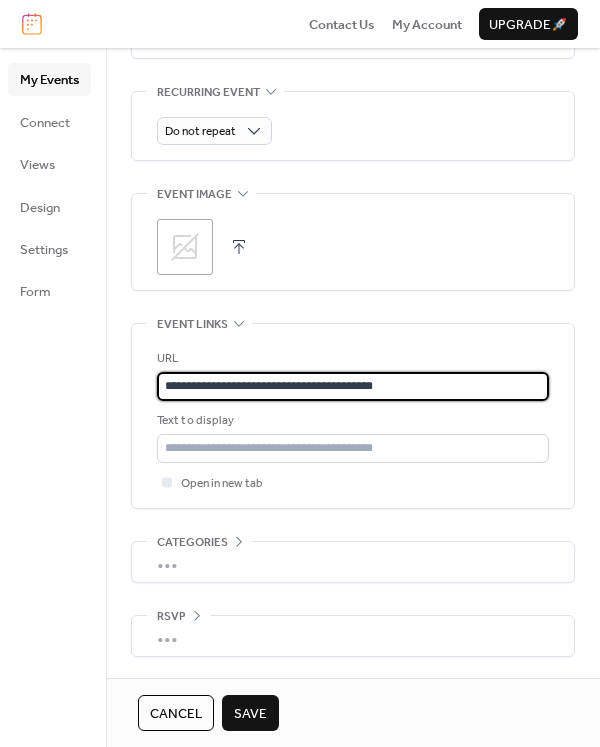 type on "**********" 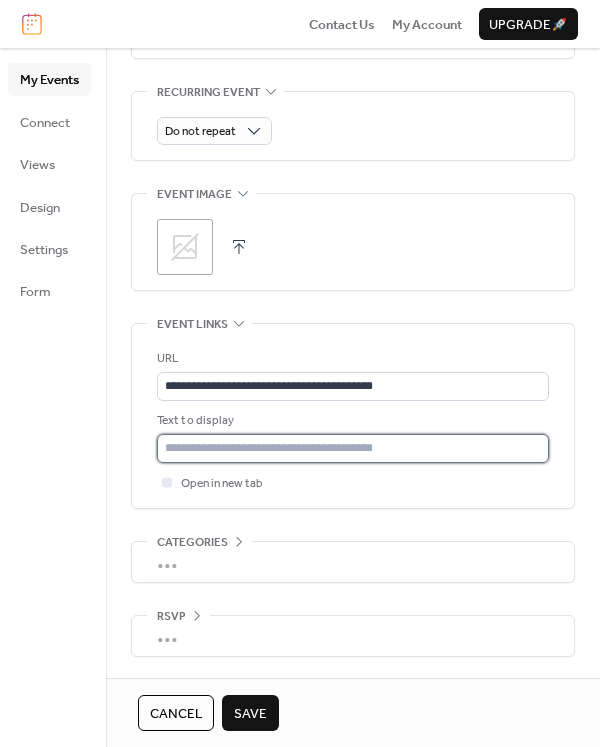 click at bounding box center [353, 448] 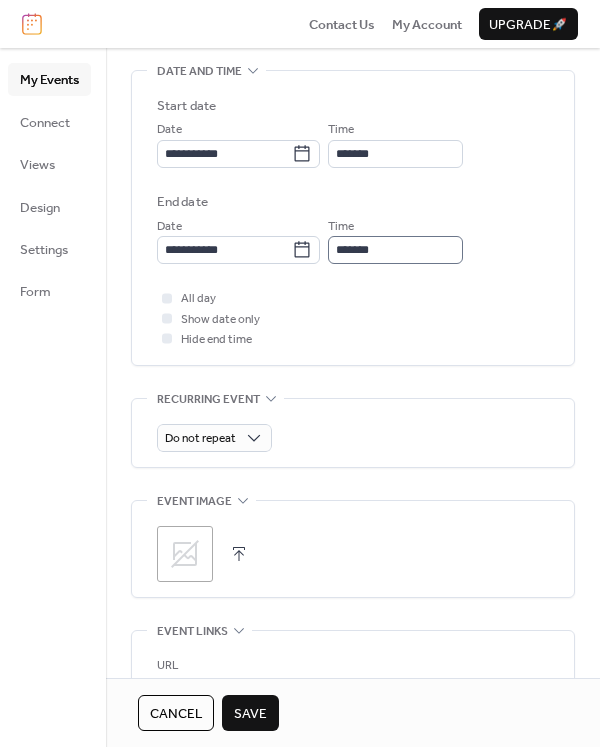 scroll, scrollTop: 593, scrollLeft: 0, axis: vertical 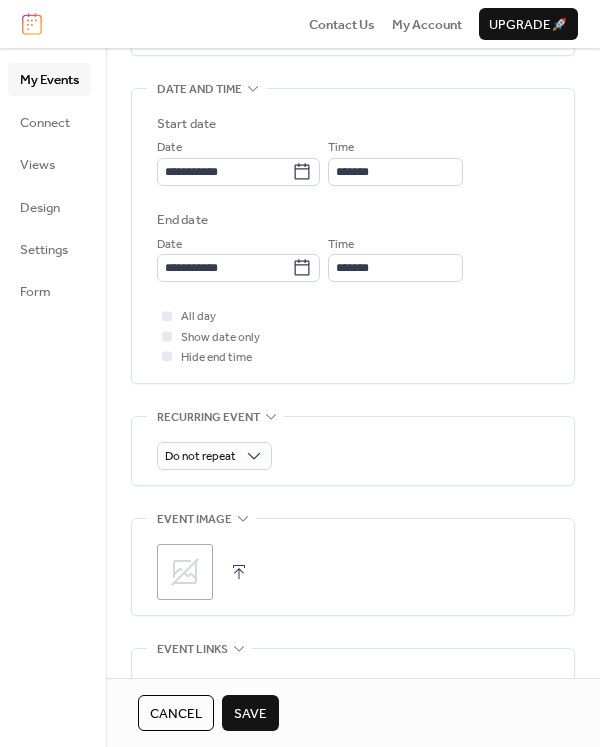 type on "**********" 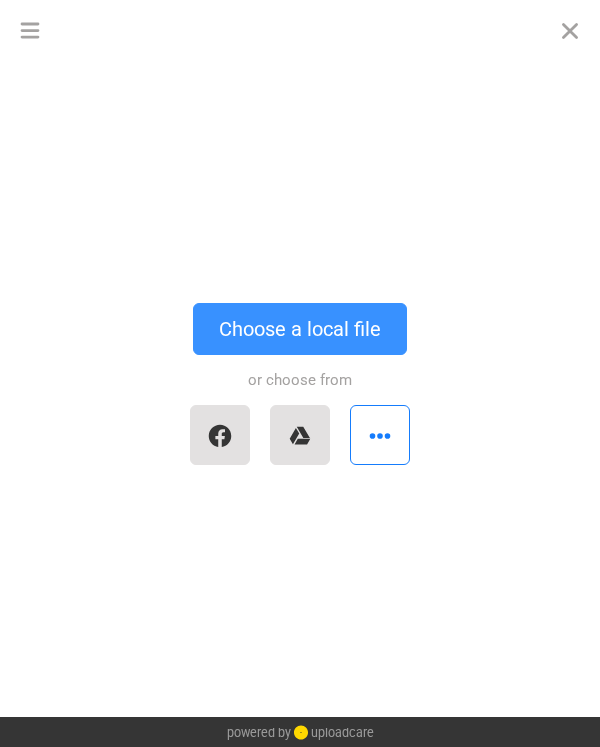 click on "Choose a local file" at bounding box center (300, 329) 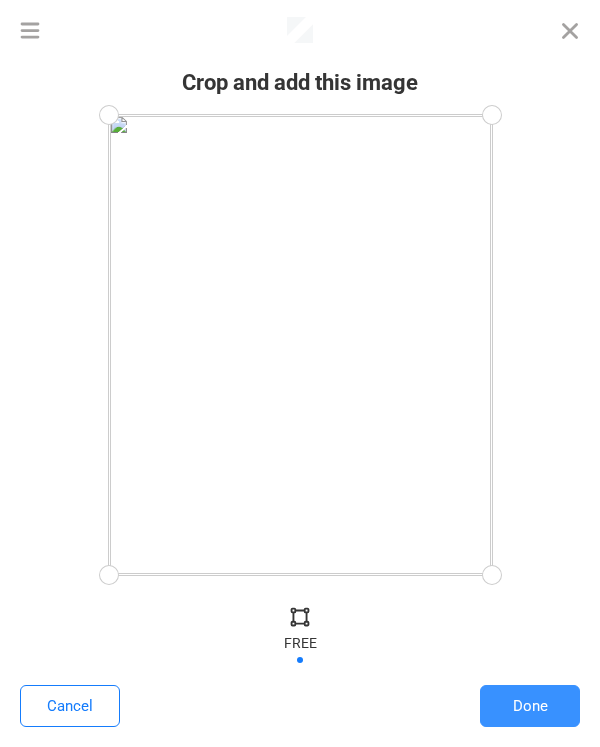 click on "Done" at bounding box center [530, 706] 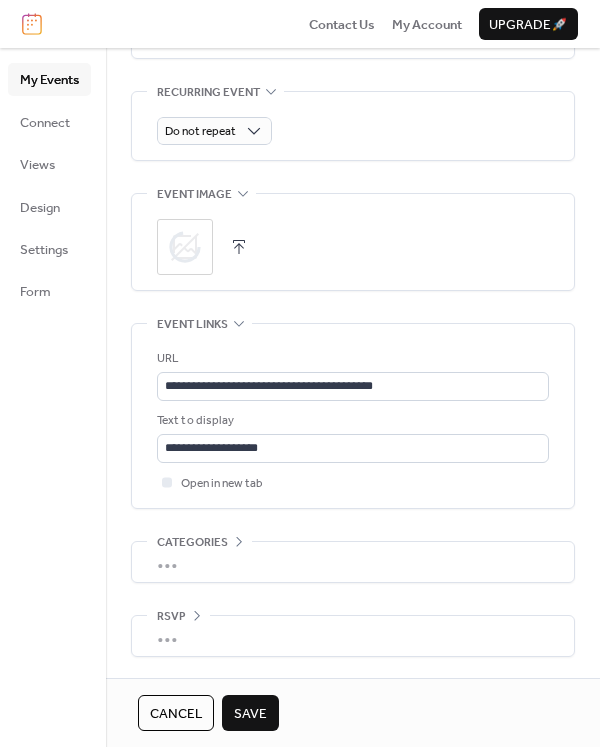 scroll, scrollTop: 925, scrollLeft: 0, axis: vertical 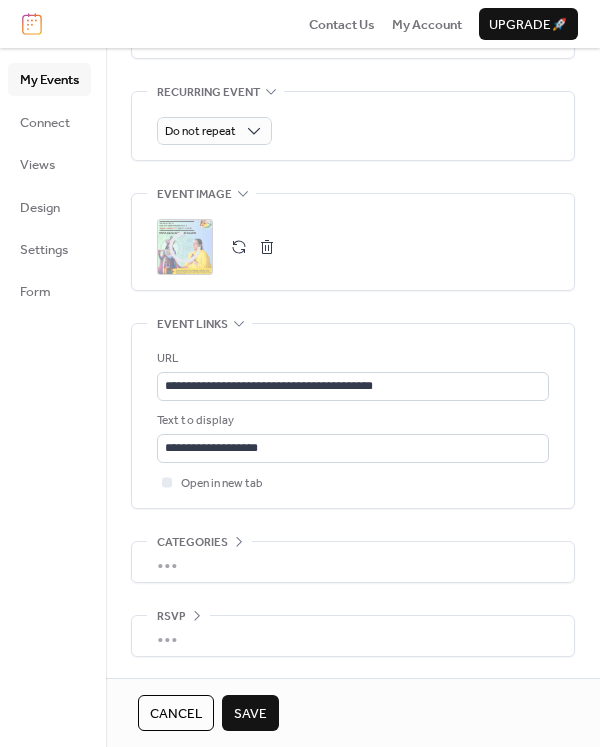 click on "Save" at bounding box center (250, 714) 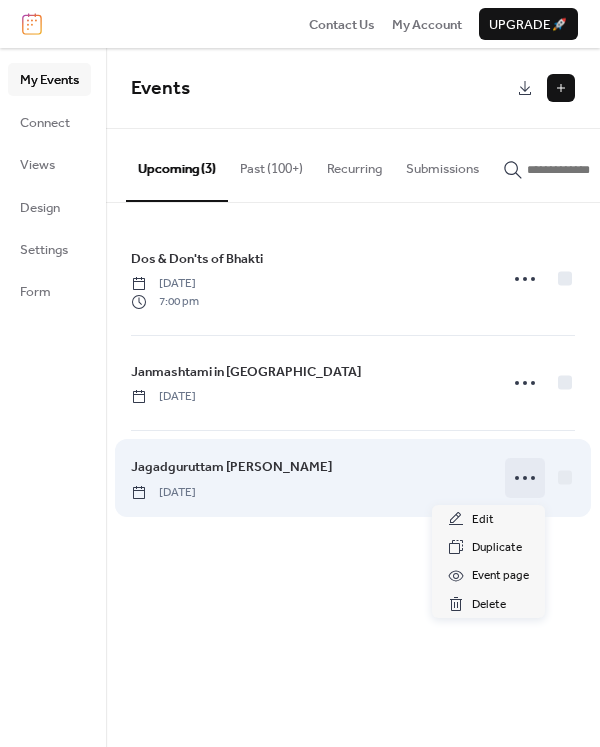 click 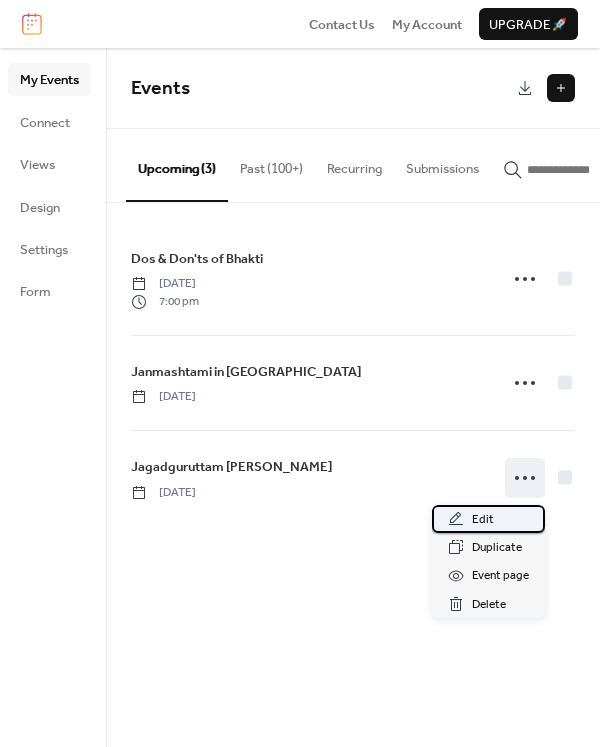 click on "Edit" at bounding box center [488, 519] 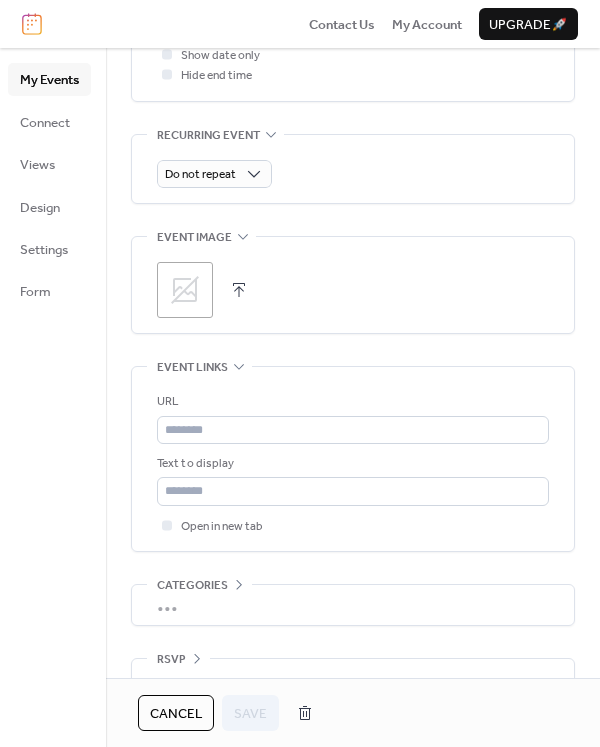 scroll, scrollTop: 881, scrollLeft: 0, axis: vertical 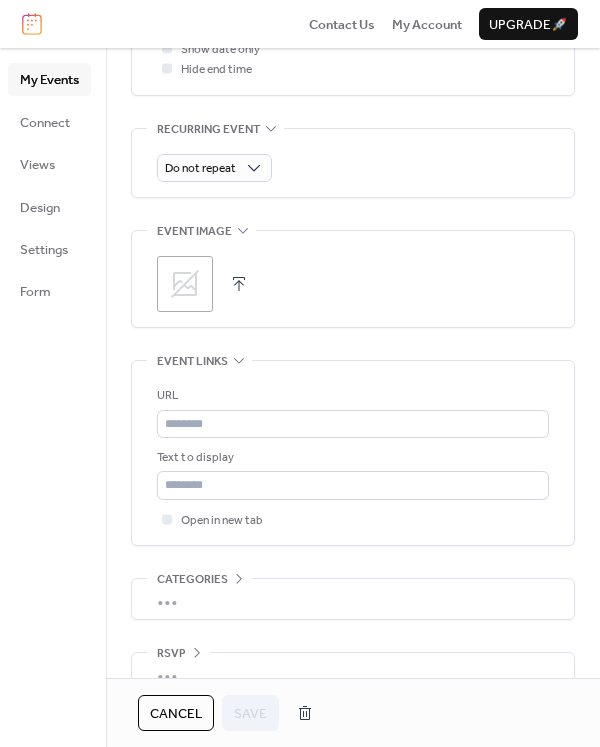 click 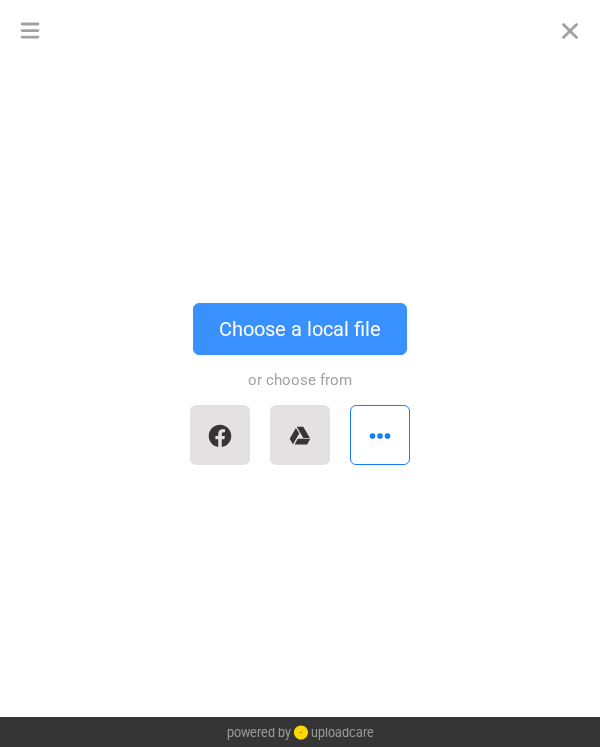 click on "Choose a local file" at bounding box center [300, 329] 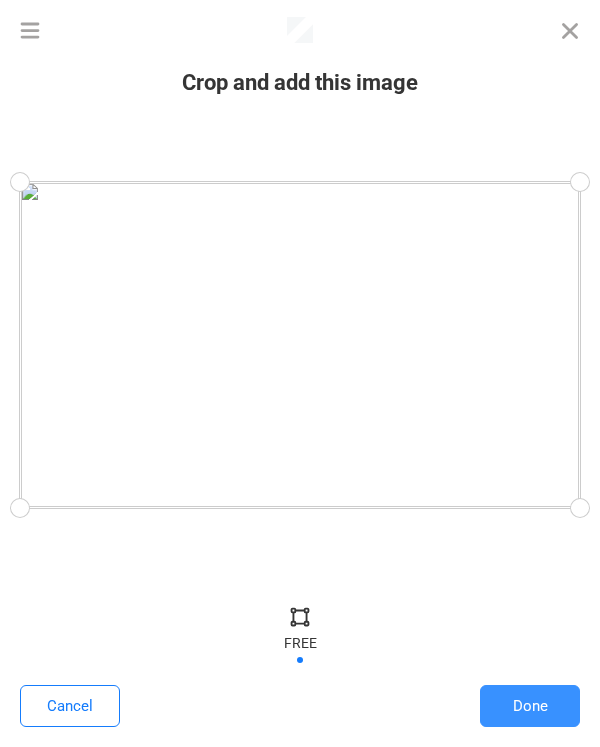 click on "Done" at bounding box center (530, 706) 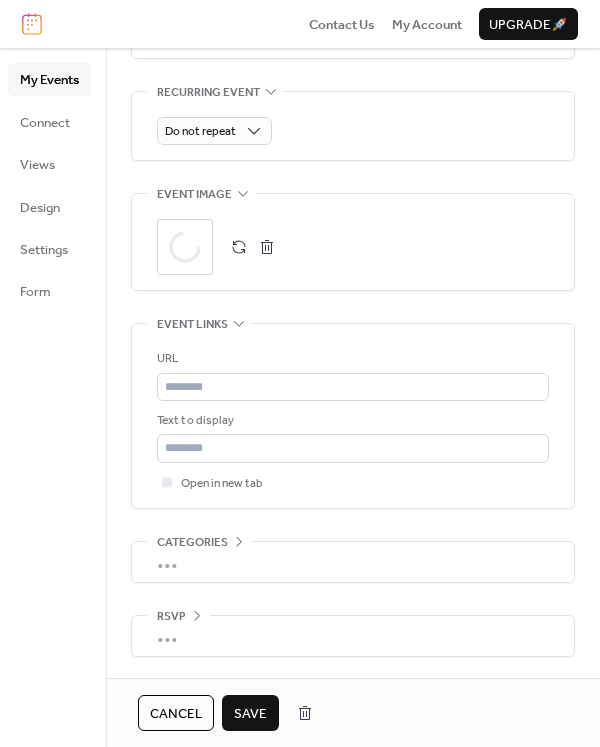 scroll, scrollTop: 925, scrollLeft: 0, axis: vertical 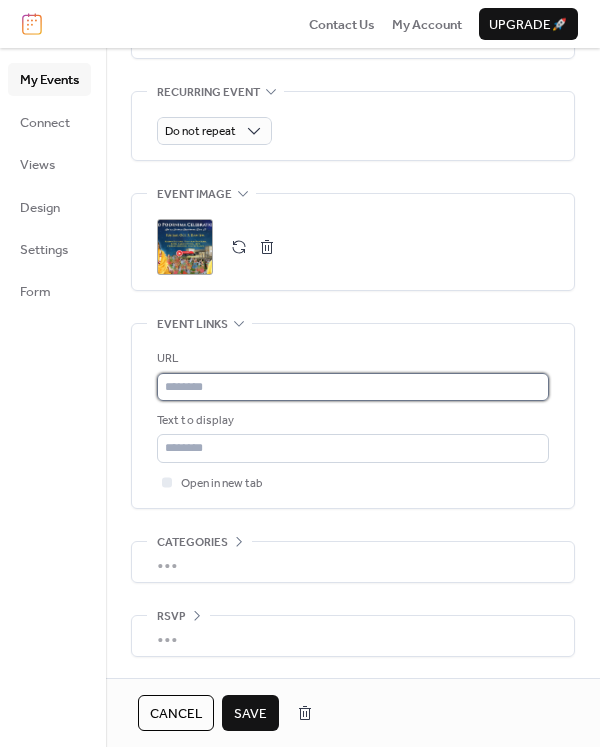 click at bounding box center [353, 387] 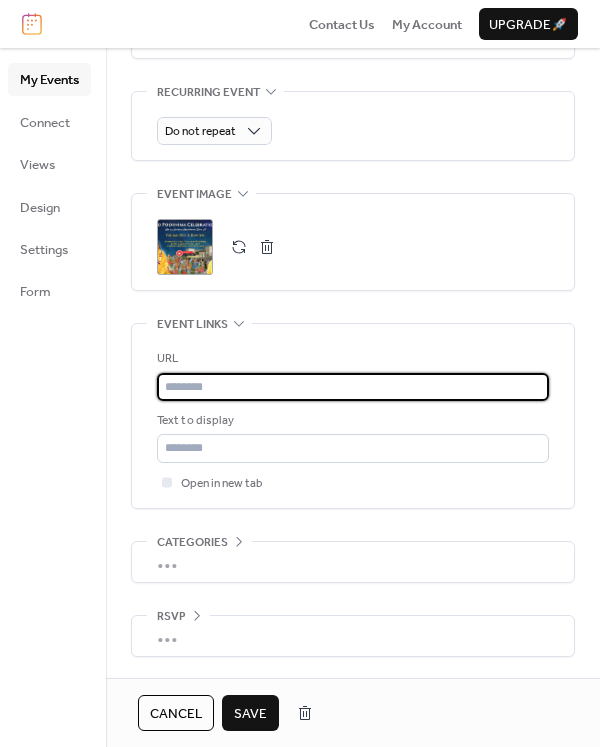 paste on "**********" 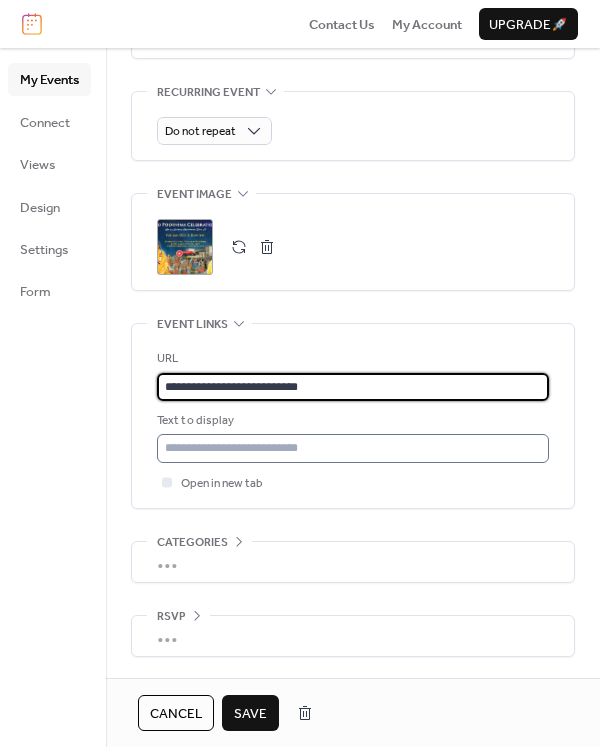 type on "**********" 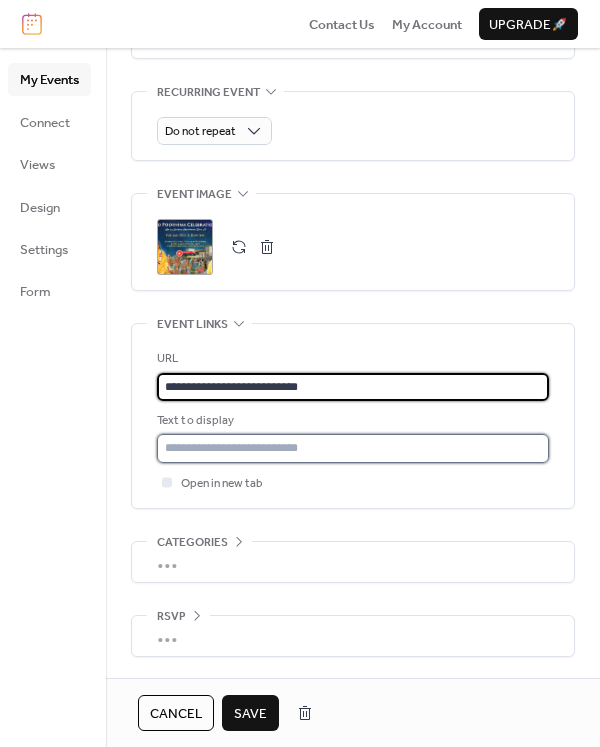 click at bounding box center [353, 448] 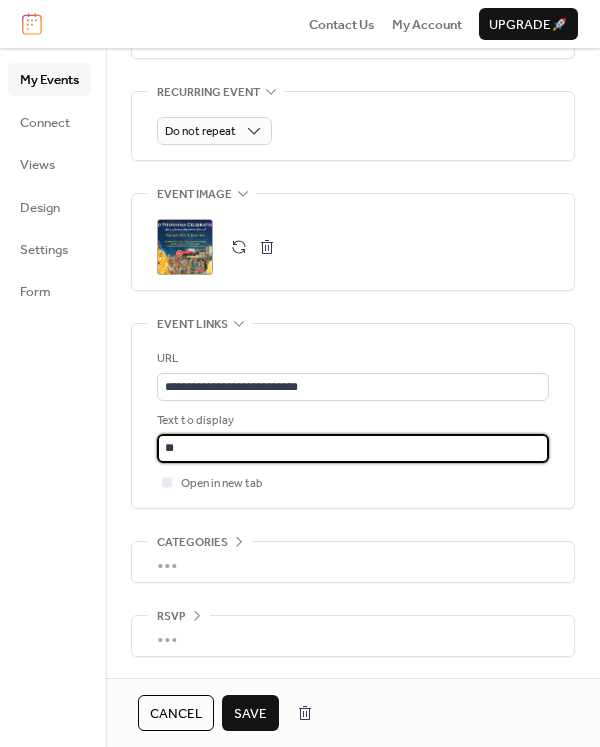 type on "*" 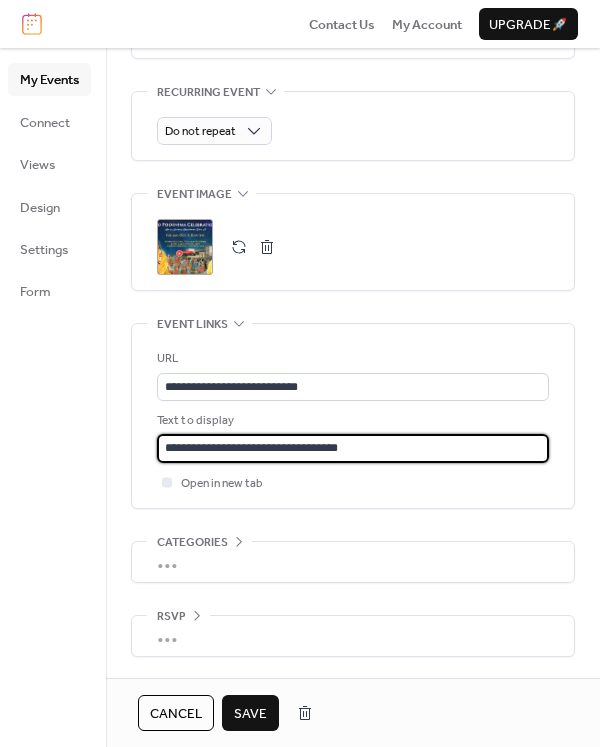 type on "**********" 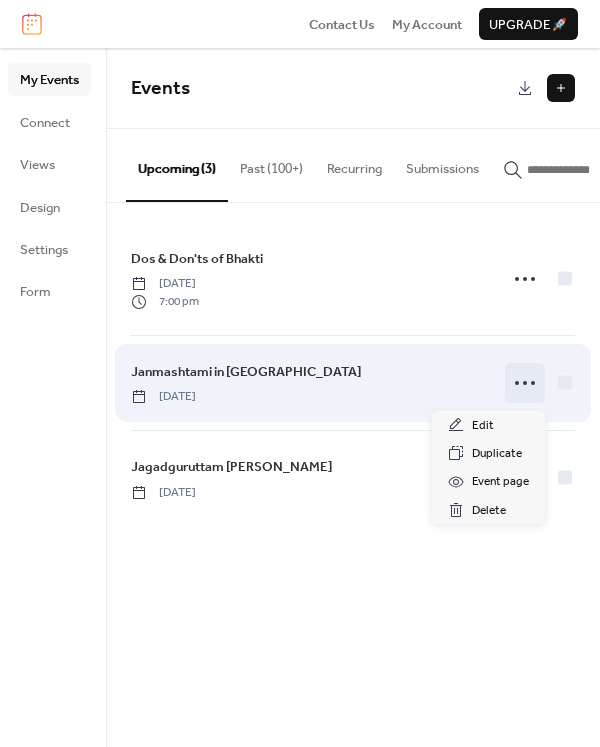 click 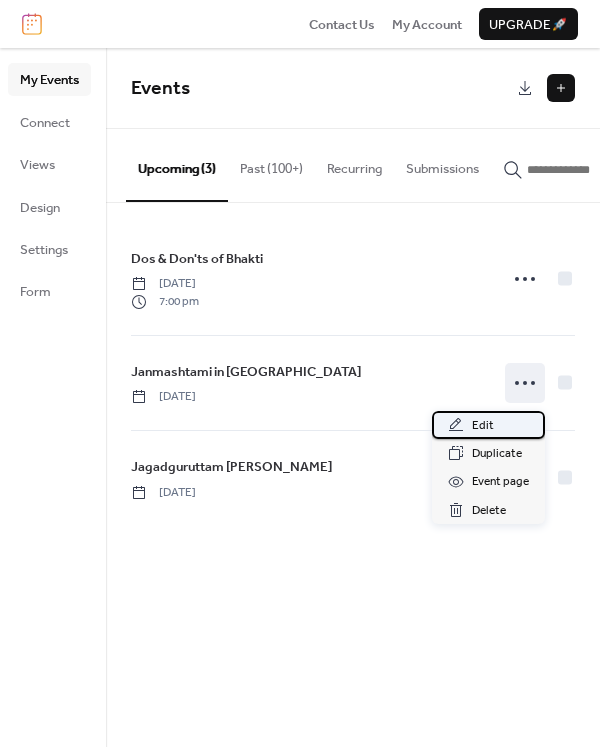 click on "Edit" at bounding box center (488, 425) 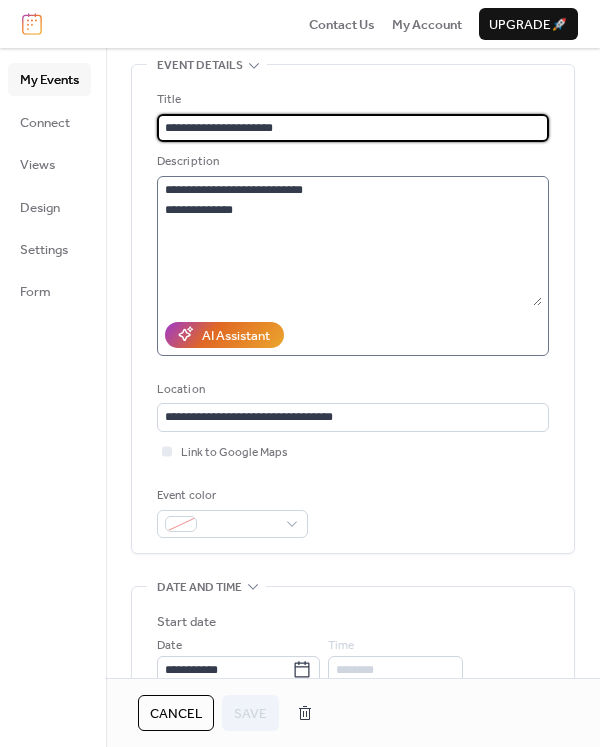 scroll, scrollTop: 103, scrollLeft: 0, axis: vertical 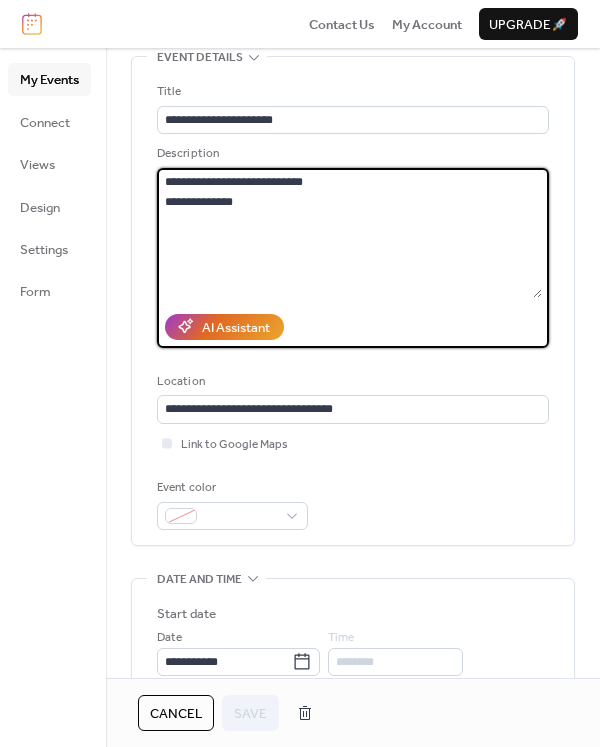 drag, startPoint x: 261, startPoint y: 210, endPoint x: 101, endPoint y: 206, distance: 160.04999 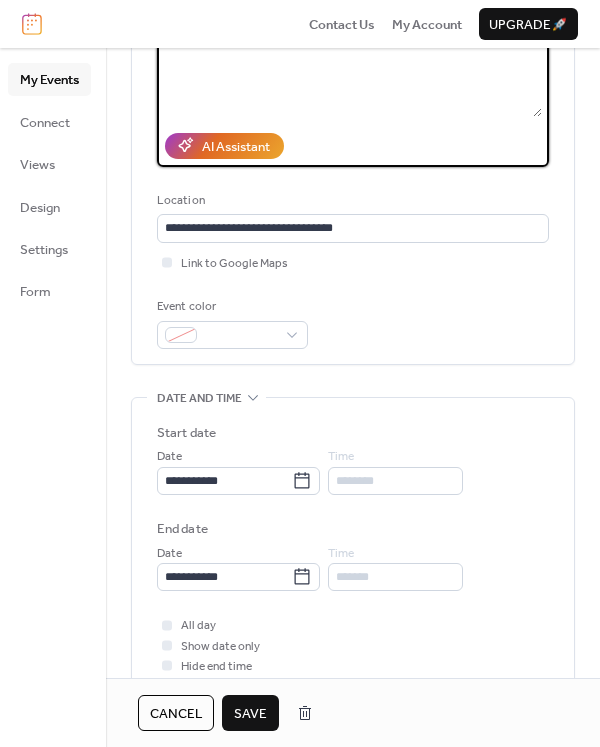 scroll, scrollTop: 336, scrollLeft: 0, axis: vertical 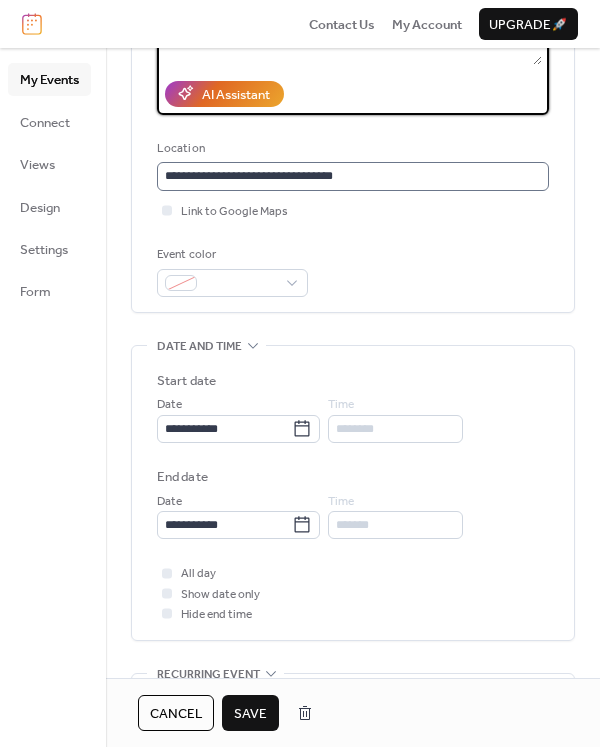 type on "**********" 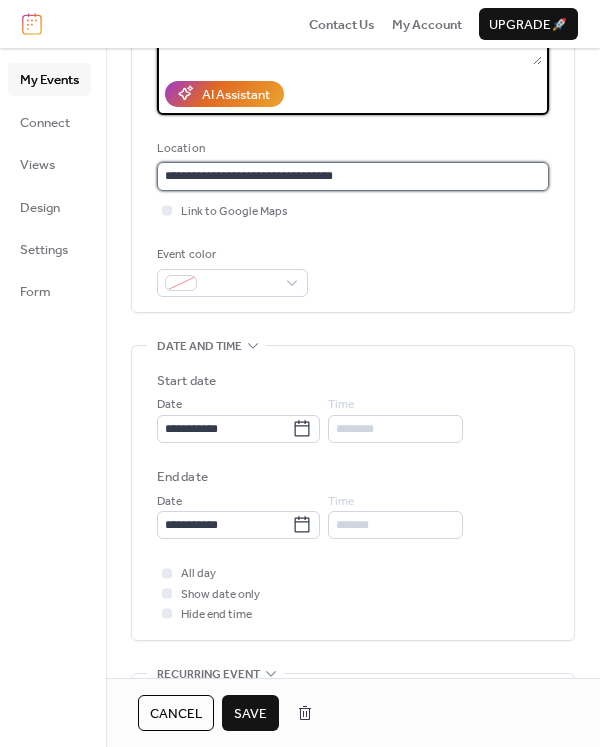 click on "**********" at bounding box center [353, 176] 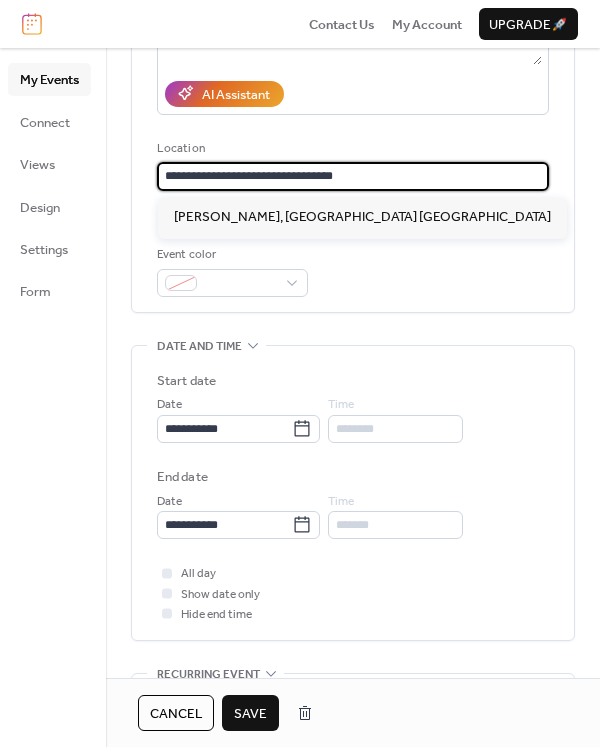 click on "**********" at bounding box center [353, 73] 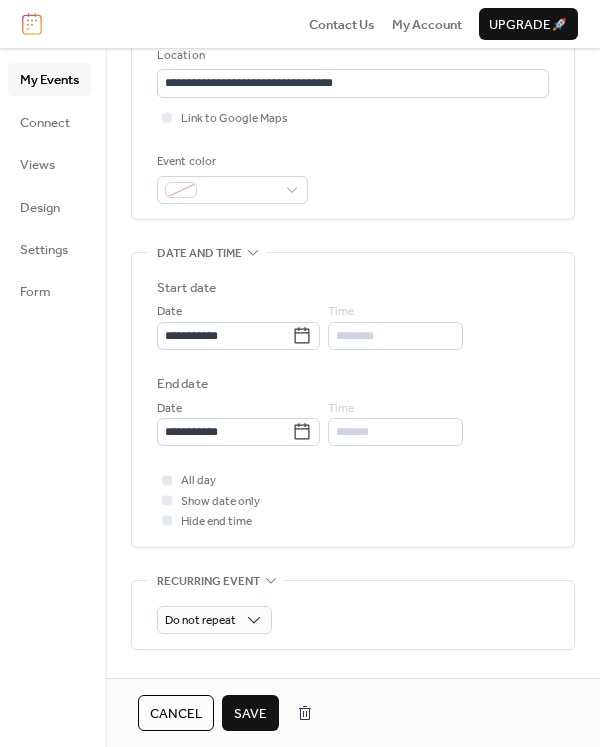 scroll, scrollTop: 481, scrollLeft: 0, axis: vertical 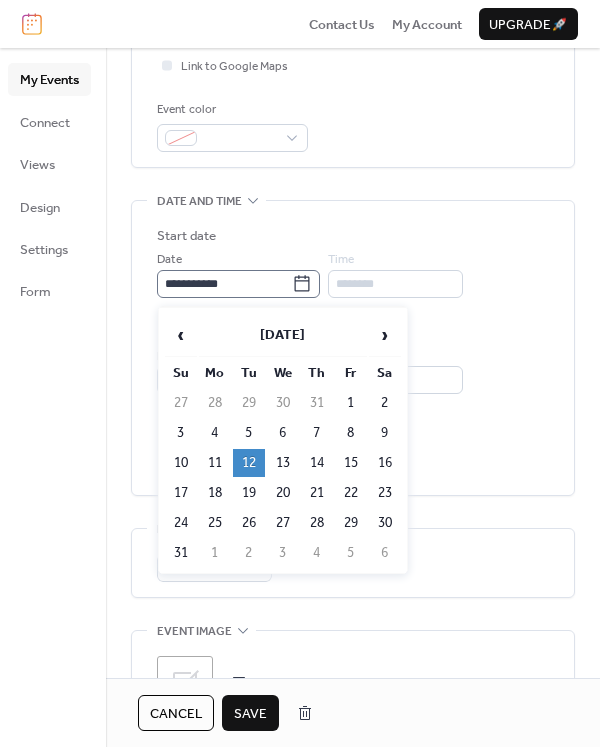 click 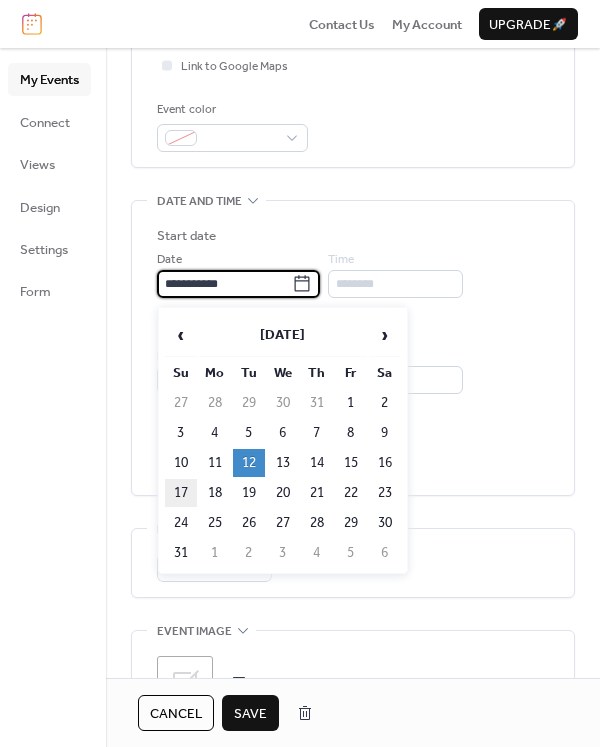 click on "17" at bounding box center (181, 493) 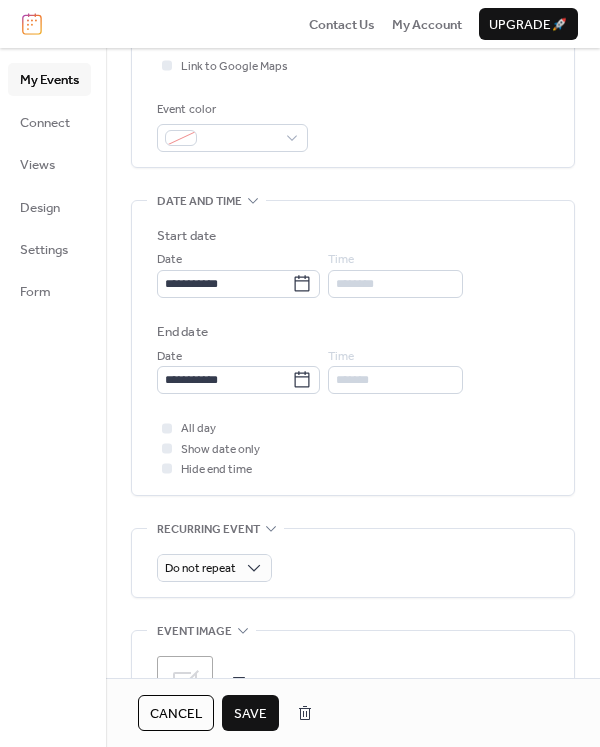 type on "**********" 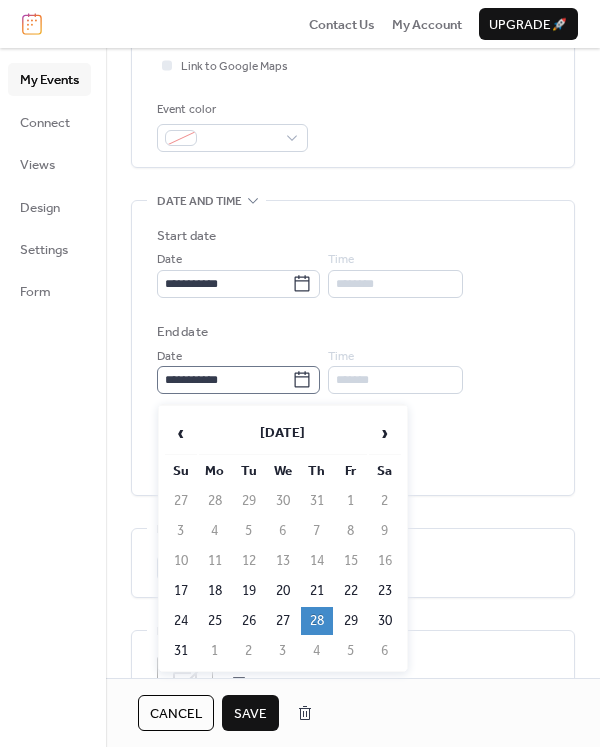 click 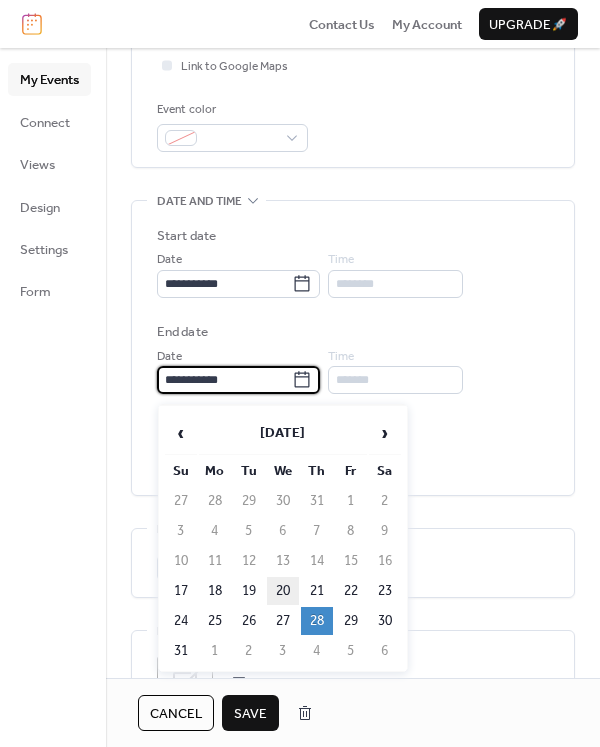 click on "20" at bounding box center (283, 591) 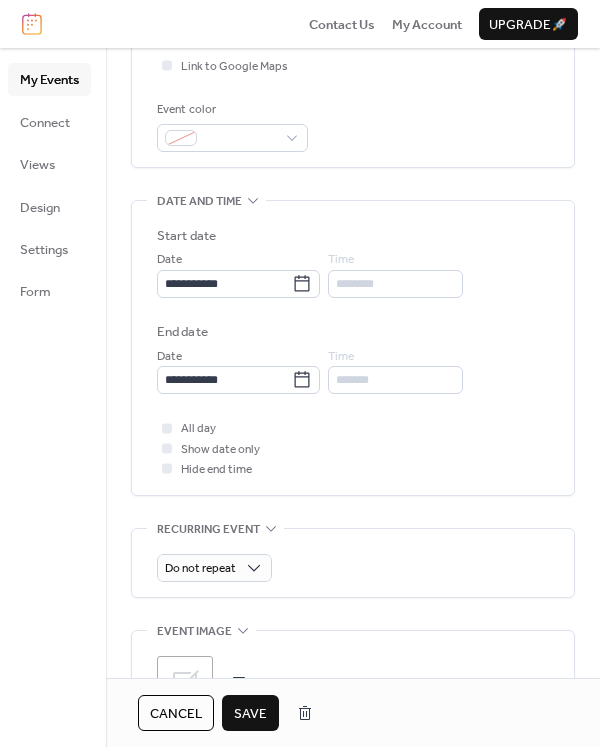 click on "All day Show date only Hide end time" at bounding box center [353, 448] 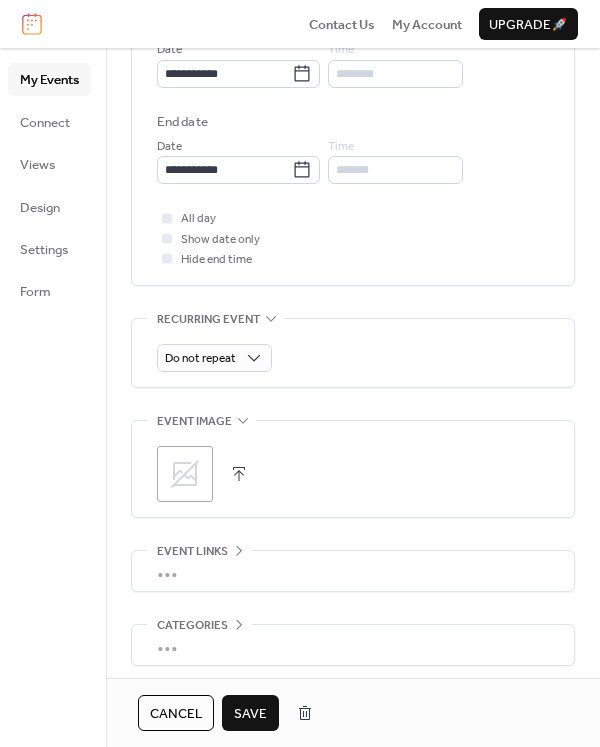 scroll, scrollTop: 706, scrollLeft: 0, axis: vertical 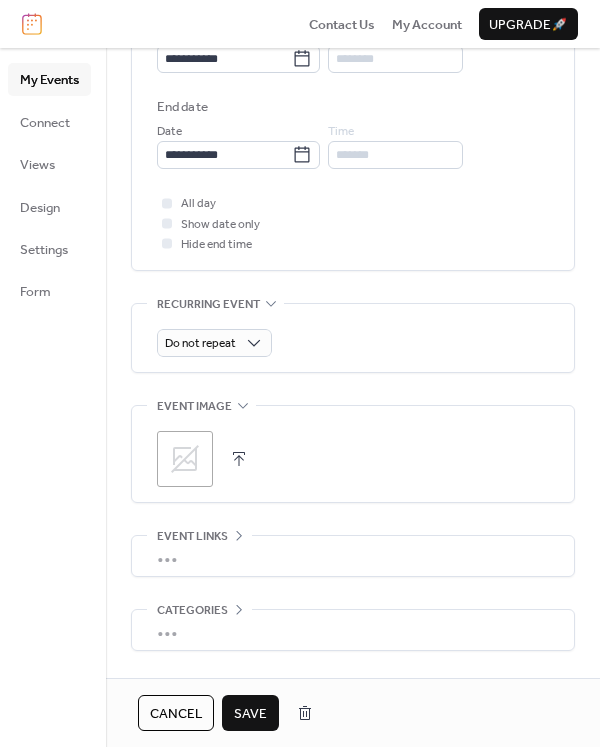 click 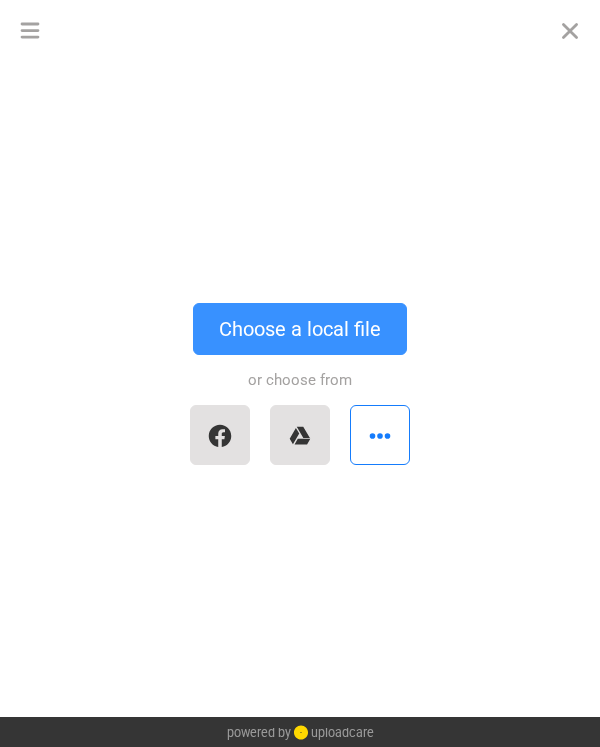 click on "Choose a local file" at bounding box center (300, 329) 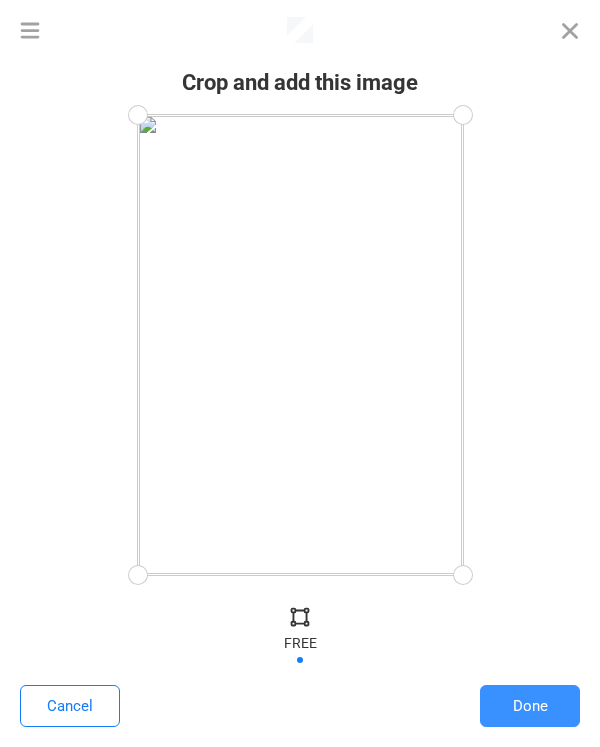 click on "Done" at bounding box center (530, 706) 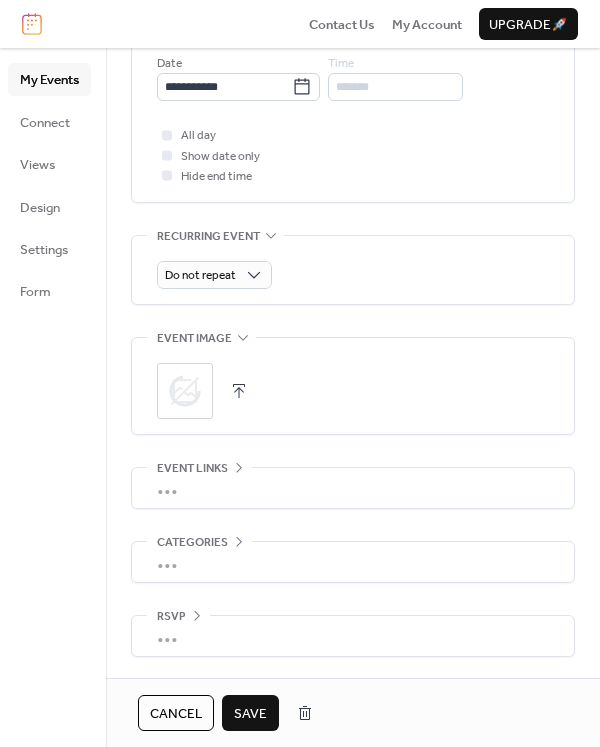 scroll, scrollTop: 777, scrollLeft: 0, axis: vertical 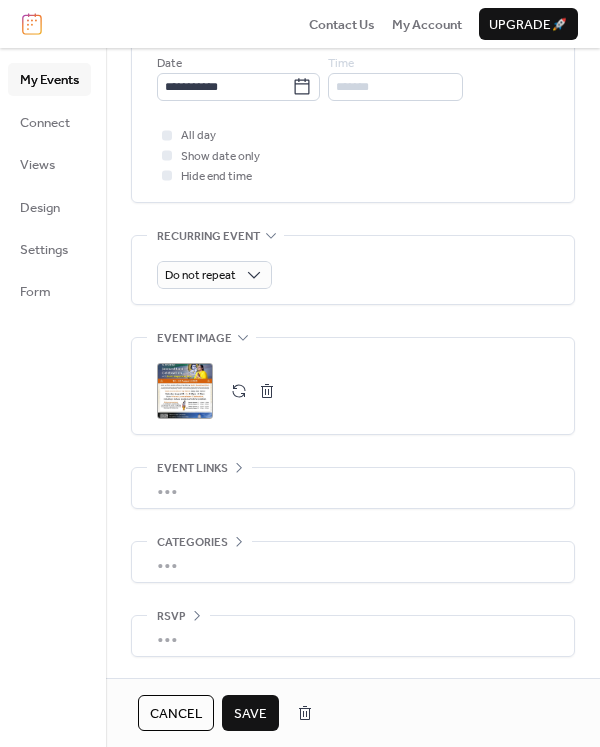 click on "Save" at bounding box center (250, 714) 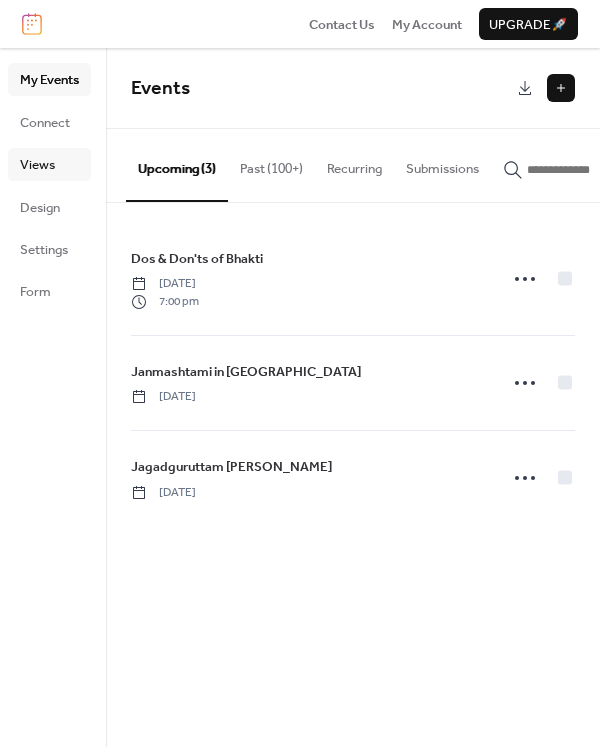 click on "Views" at bounding box center [37, 165] 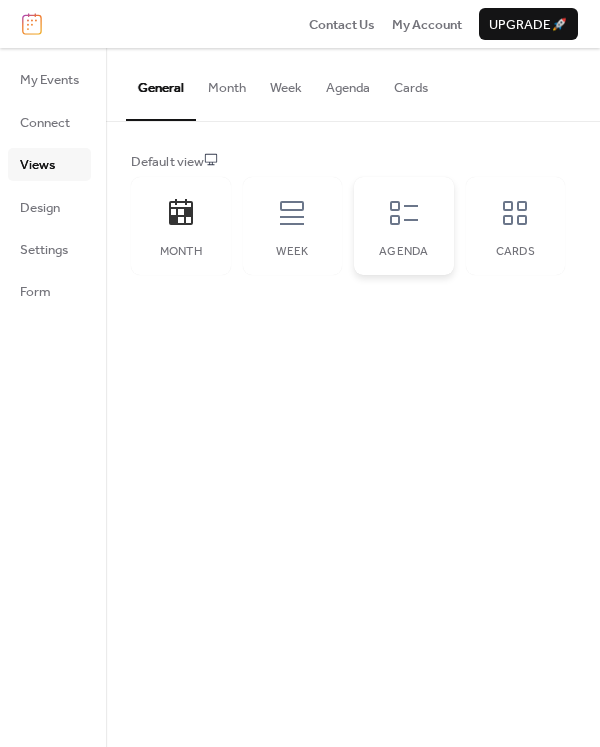 click 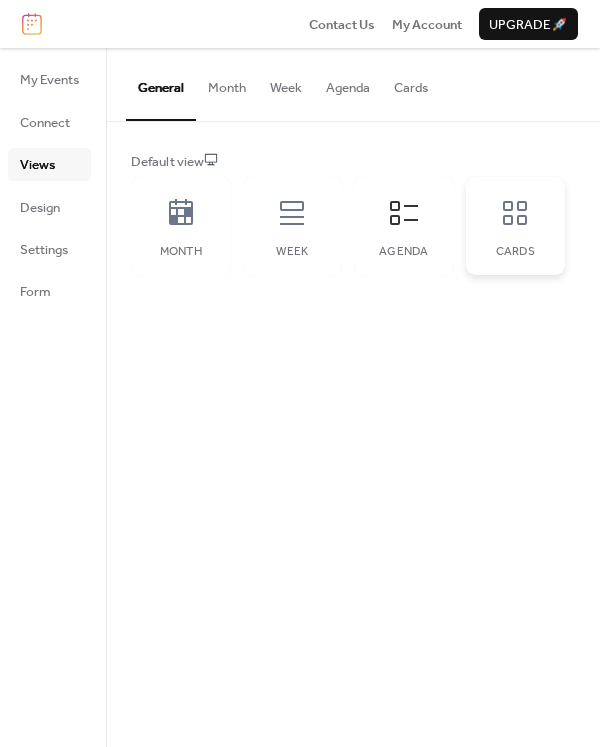 click 